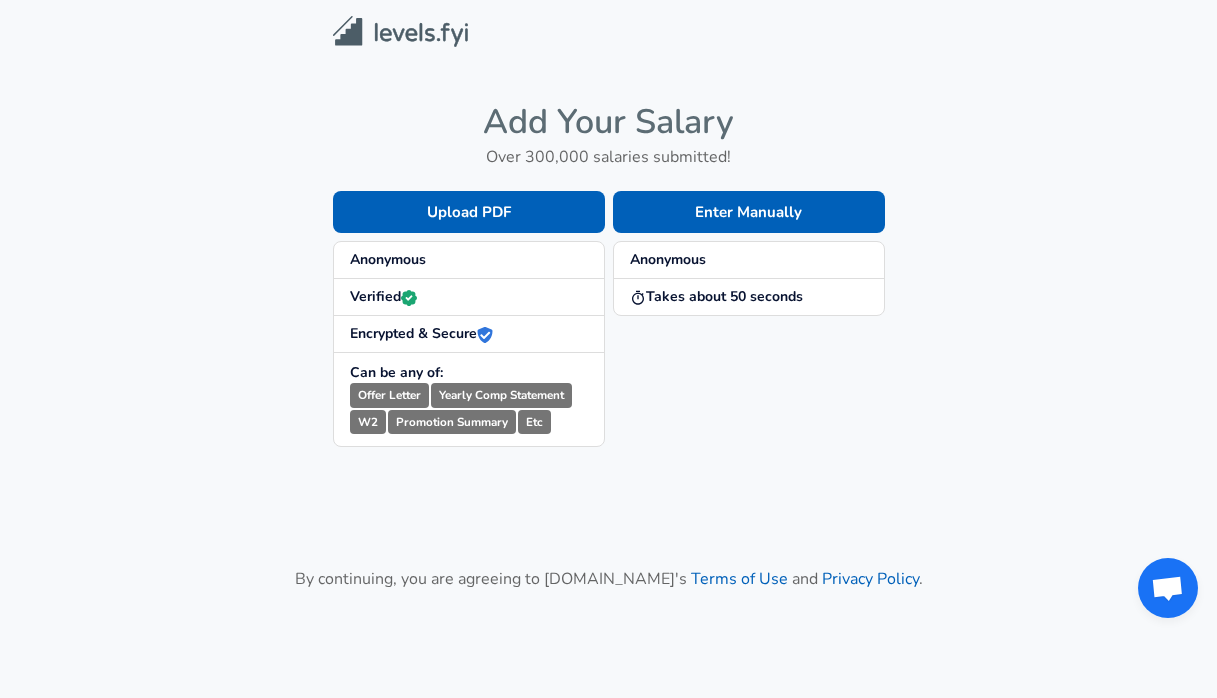 scroll, scrollTop: 0, scrollLeft: 0, axis: both 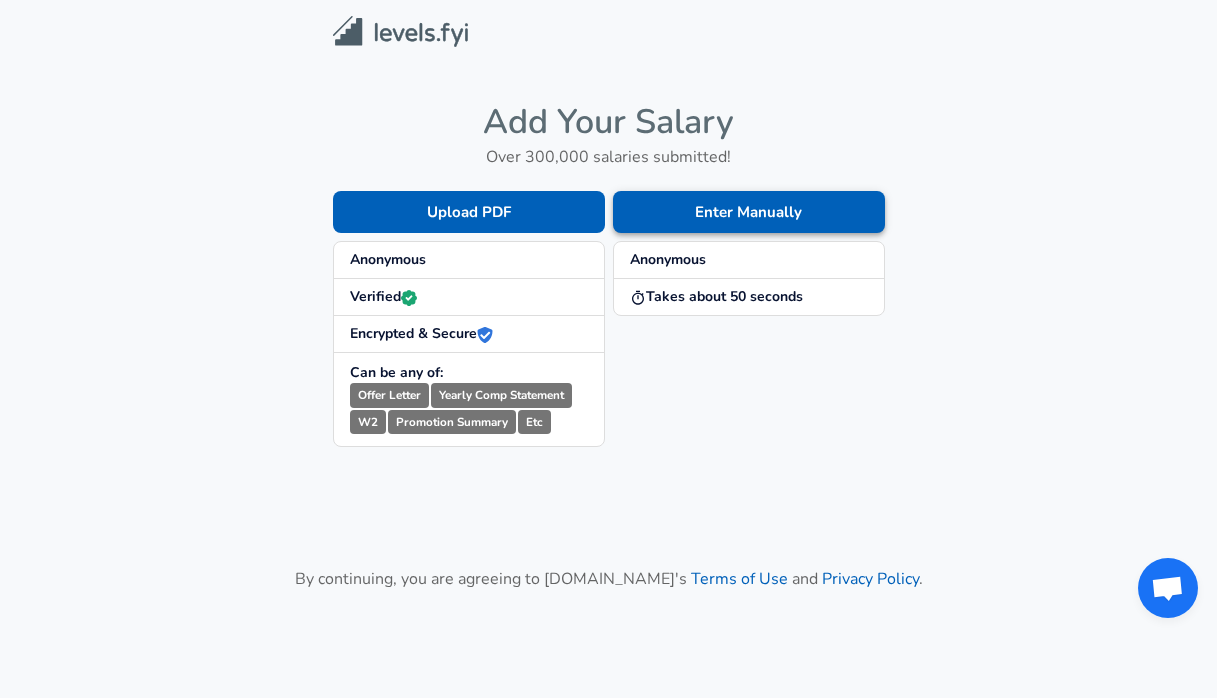 click on "Enter Manually" at bounding box center (749, 212) 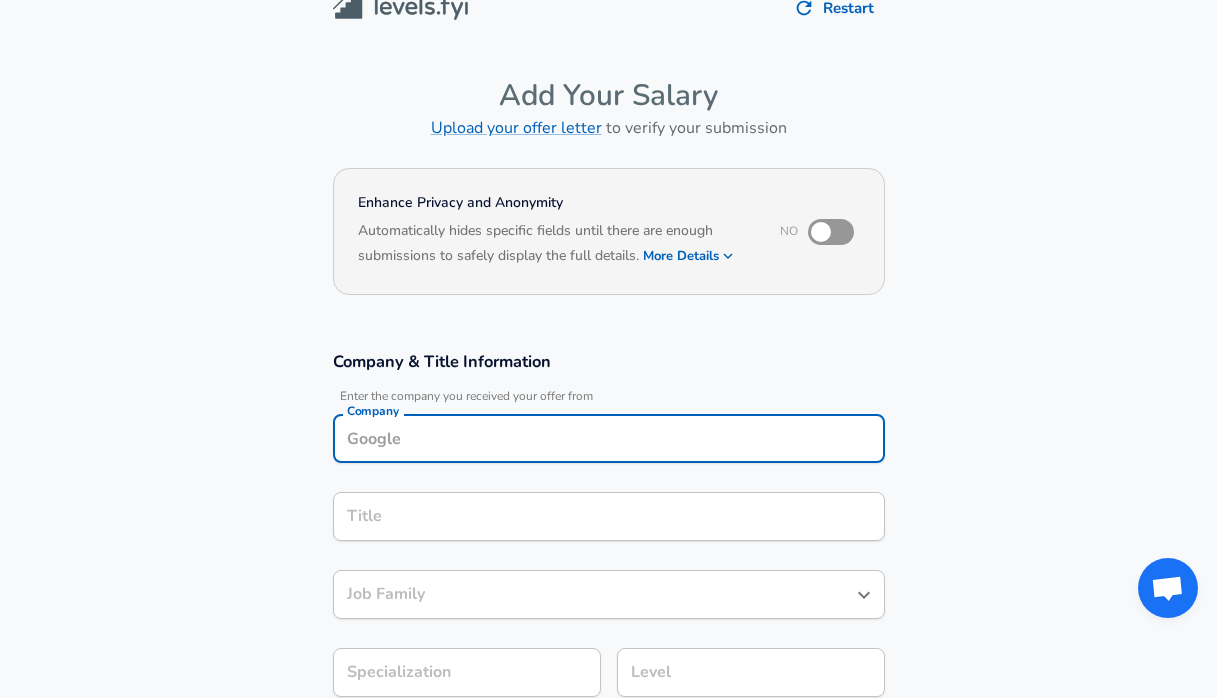 scroll, scrollTop: 49, scrollLeft: 0, axis: vertical 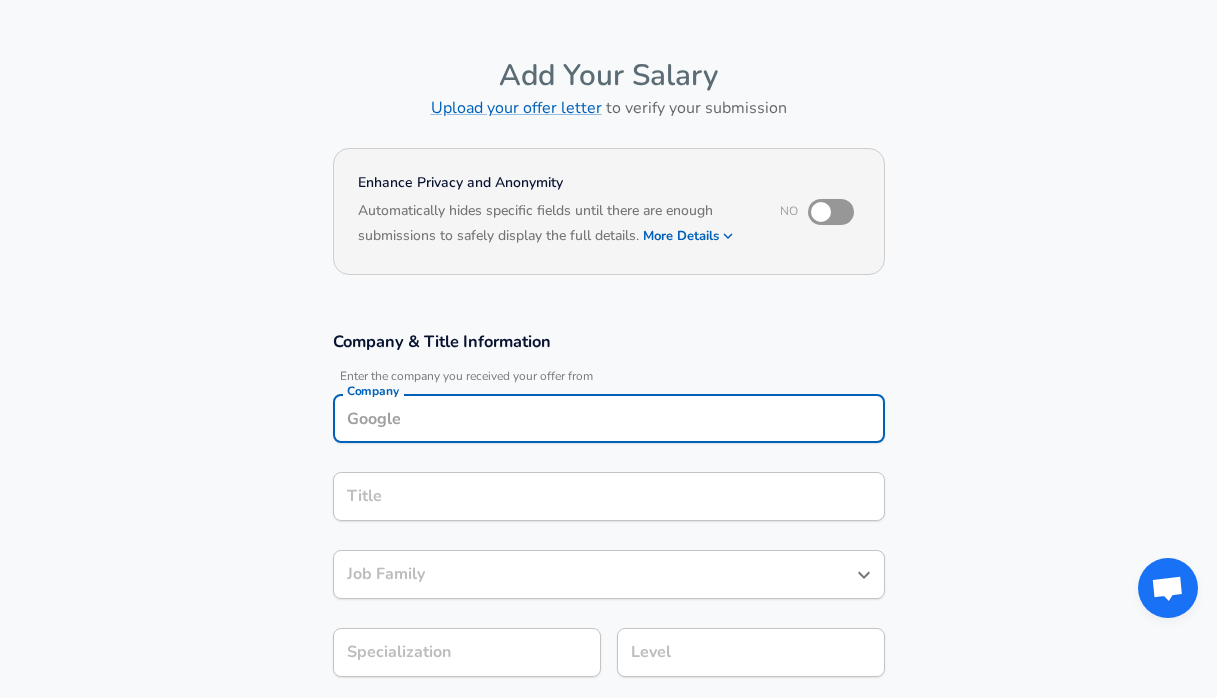 click on "Company" at bounding box center [609, 418] 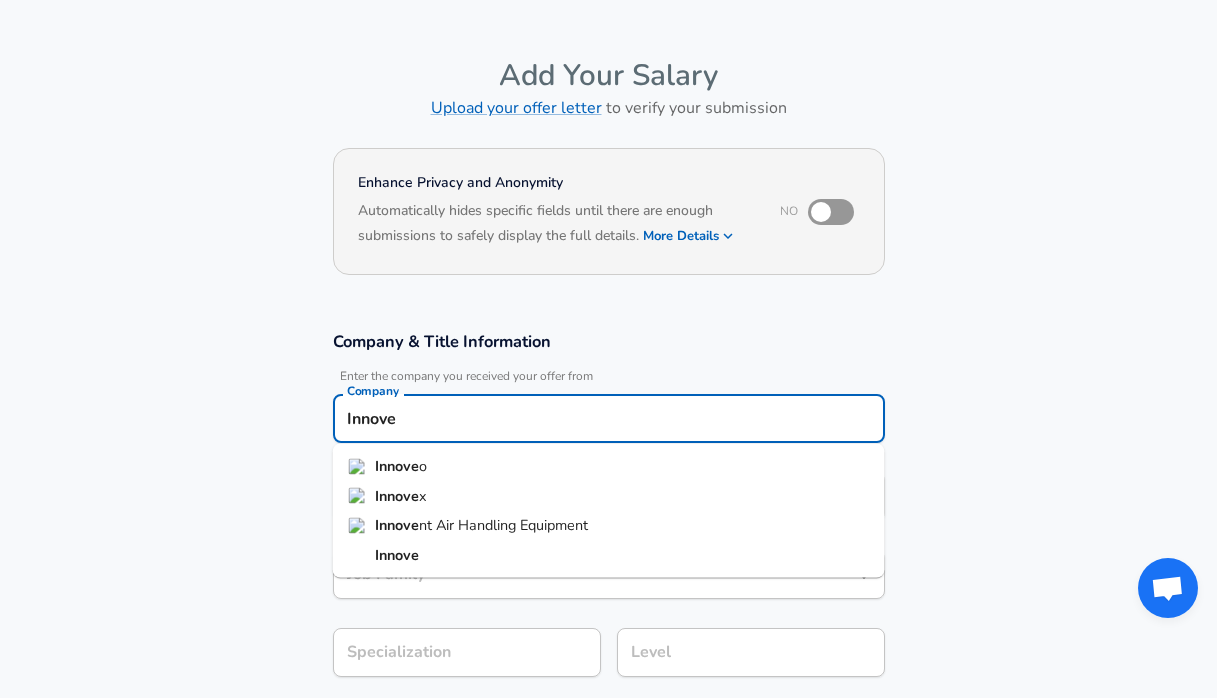 click on "Innove" at bounding box center (397, 495) 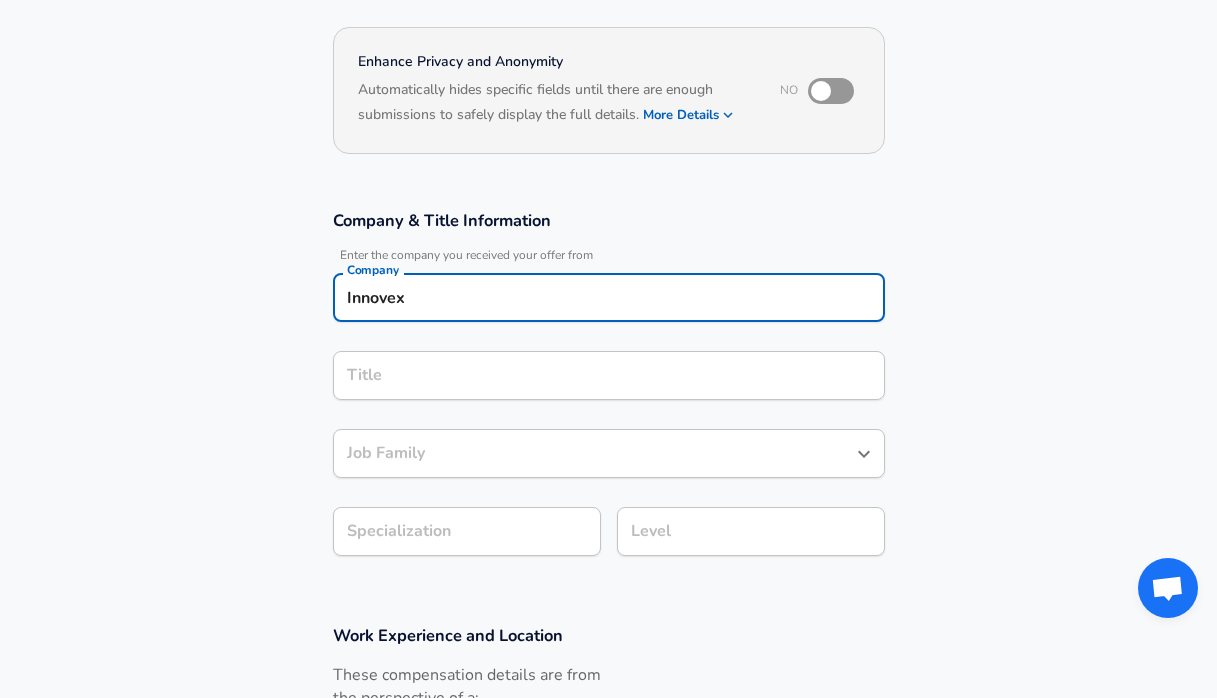 type on "Innovex" 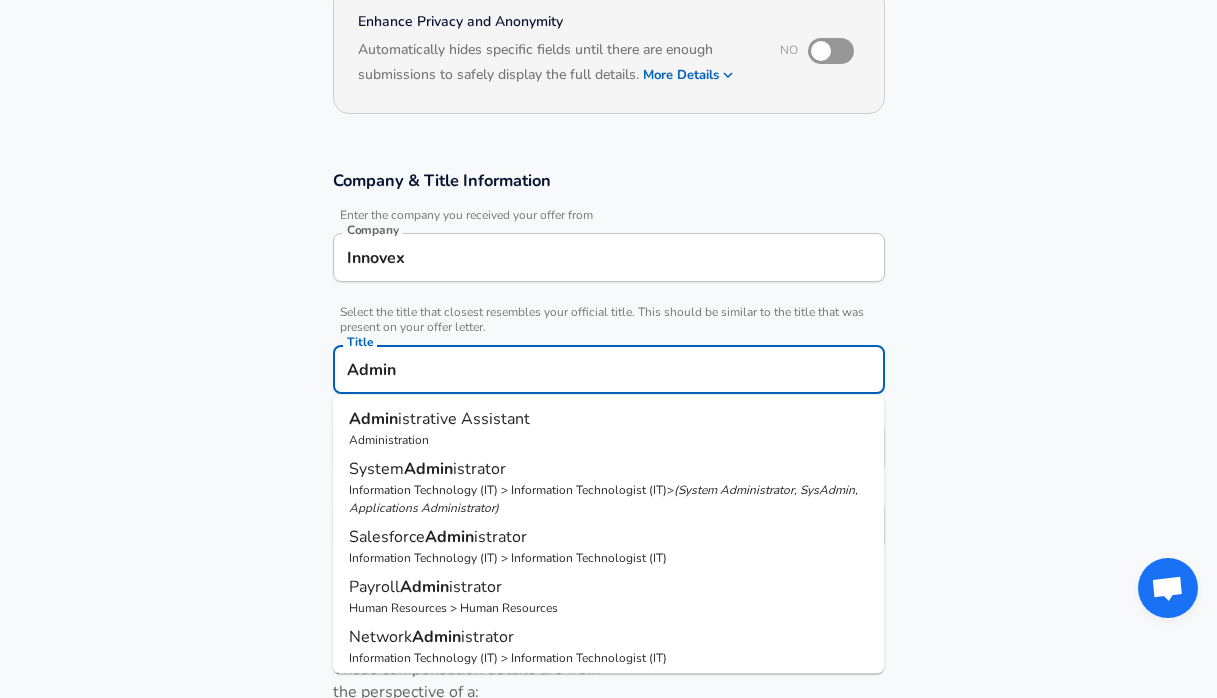 click on "istrative Assistant" at bounding box center [464, 419] 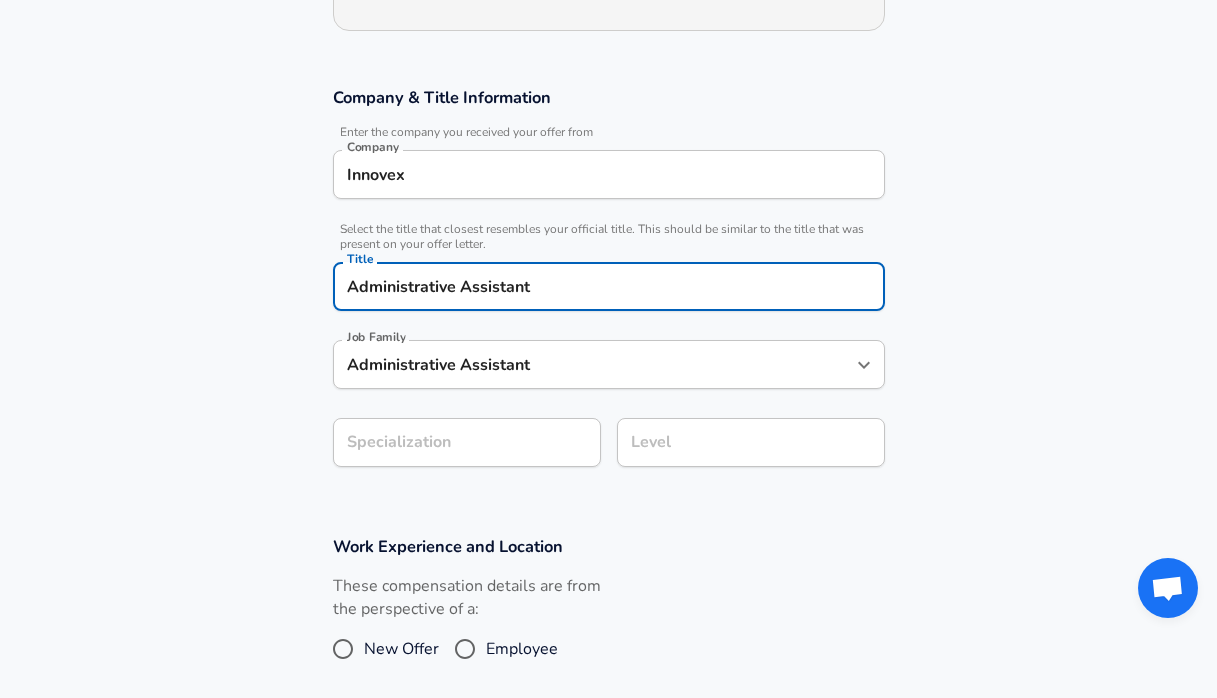 type on "Administrative Assistant" 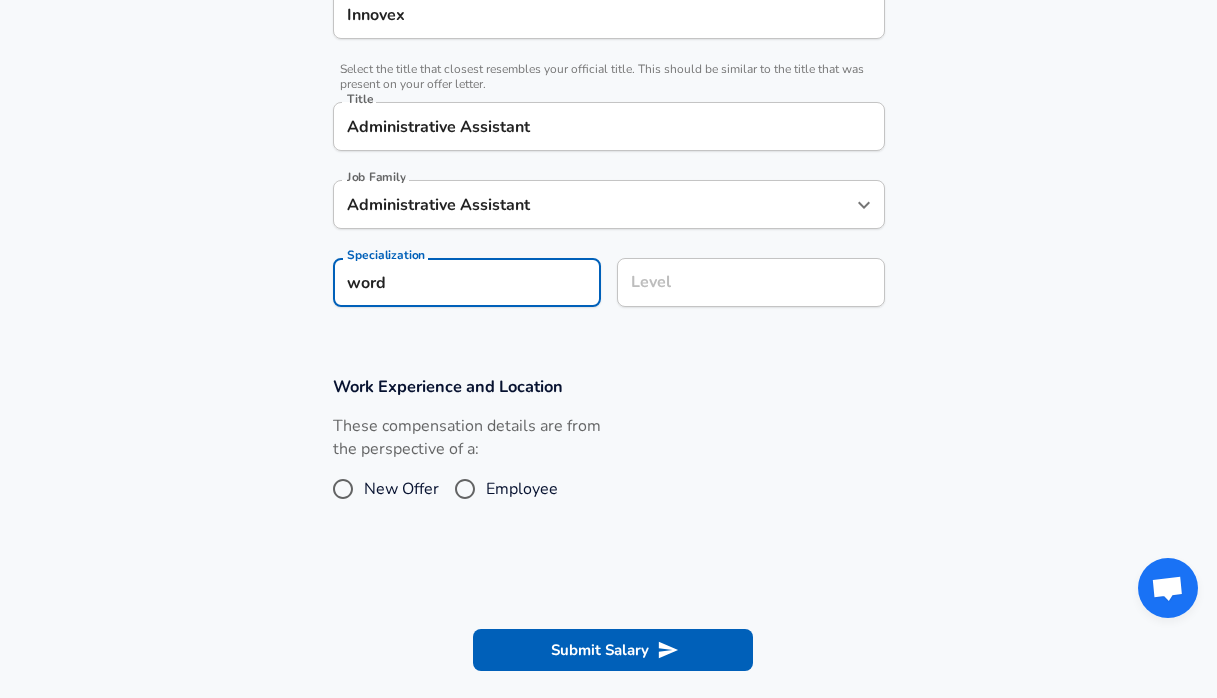 scroll, scrollTop: 551, scrollLeft: 0, axis: vertical 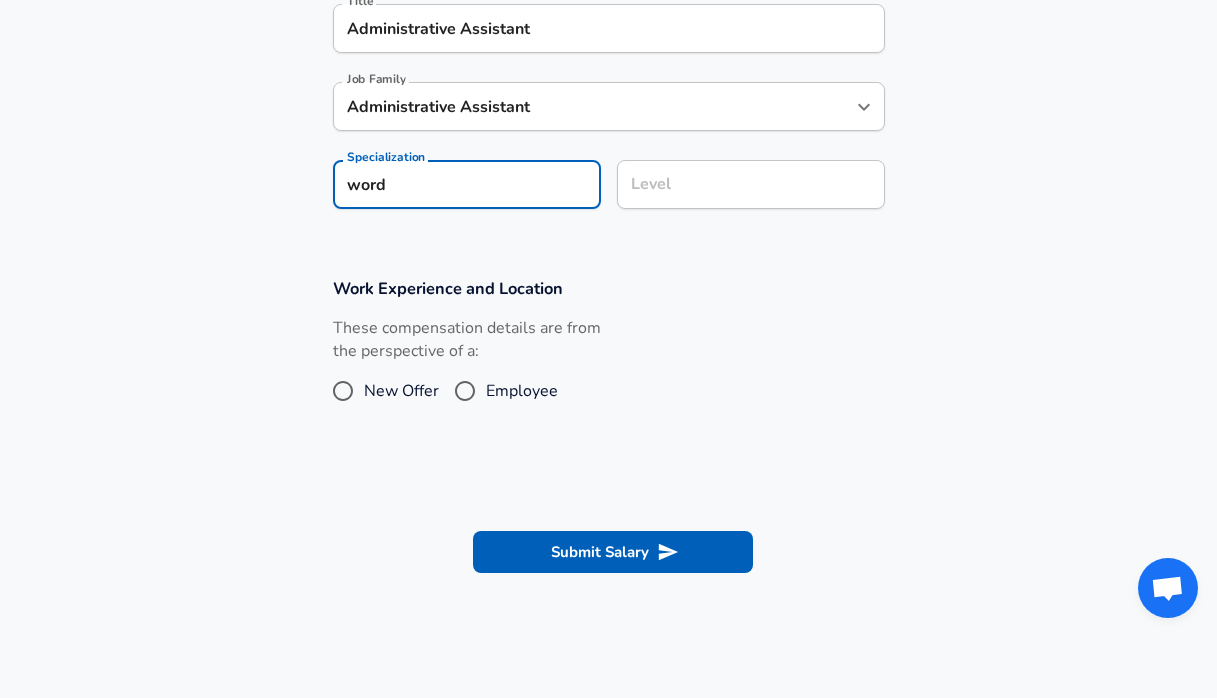 type on "word" 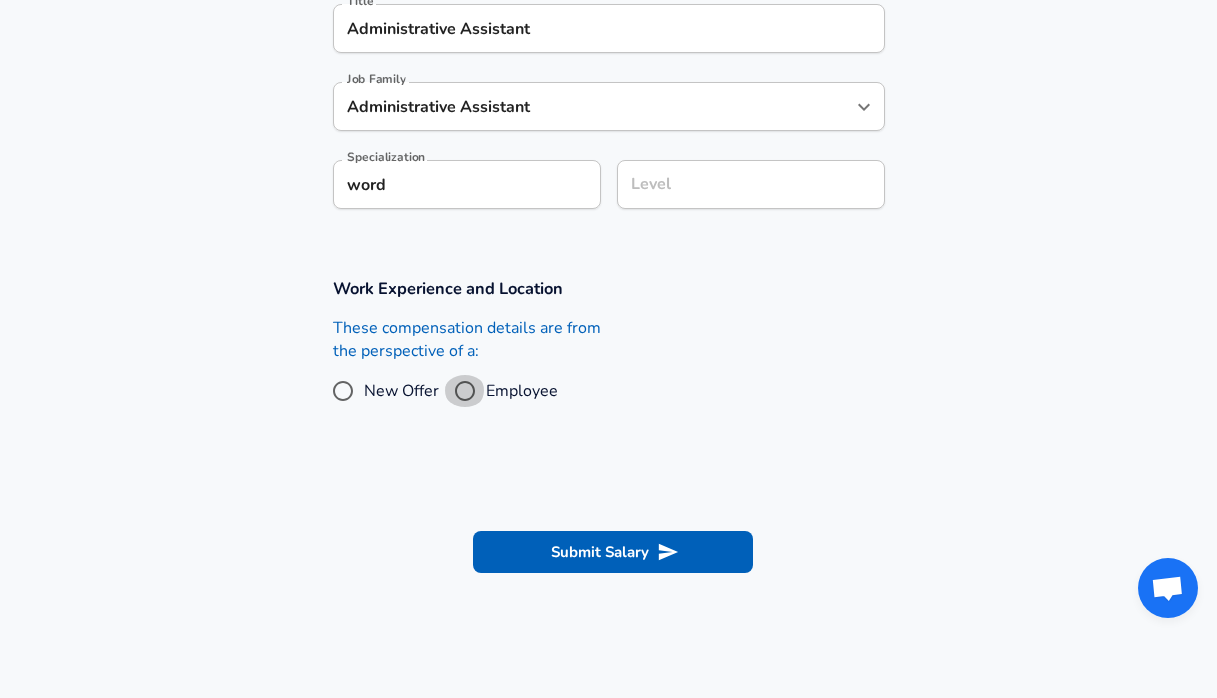 click on "Employee" at bounding box center [465, 391] 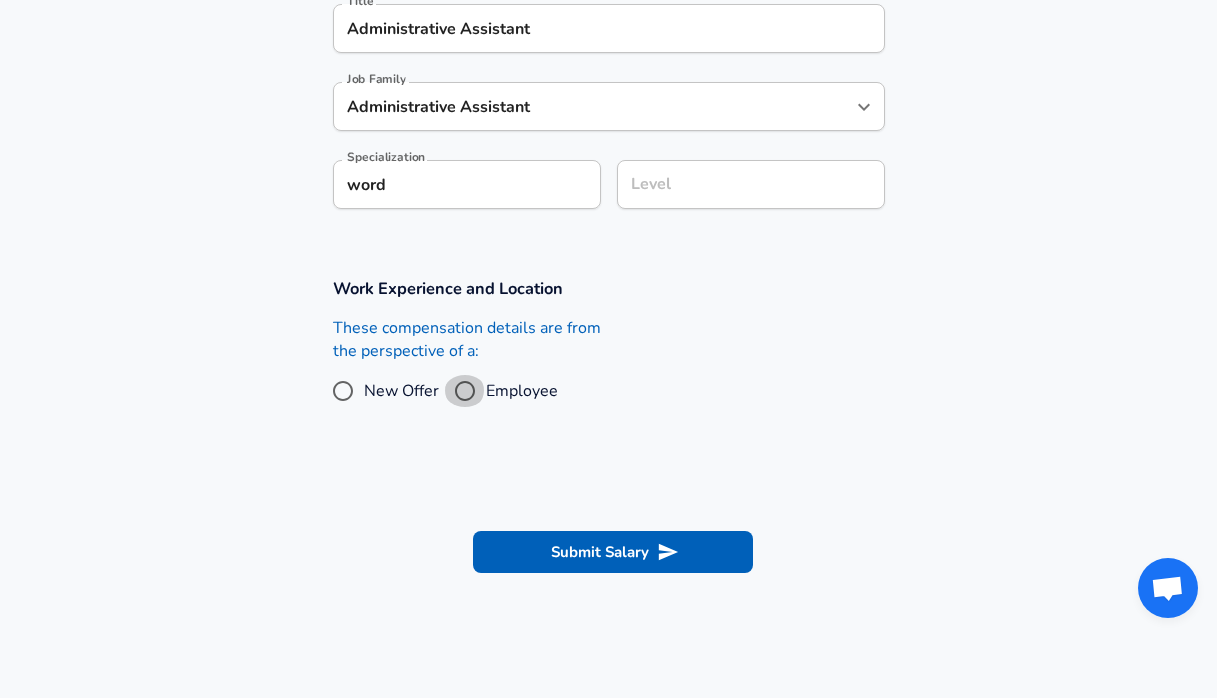 radio on "true" 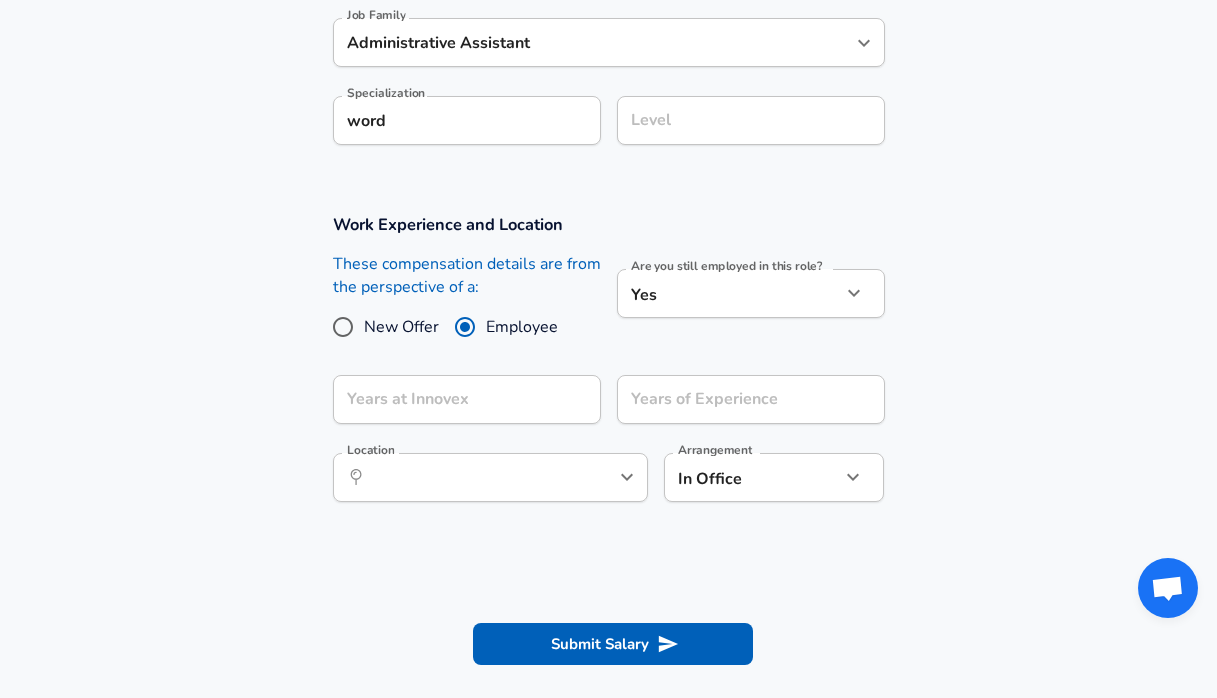 scroll, scrollTop: 625, scrollLeft: 0, axis: vertical 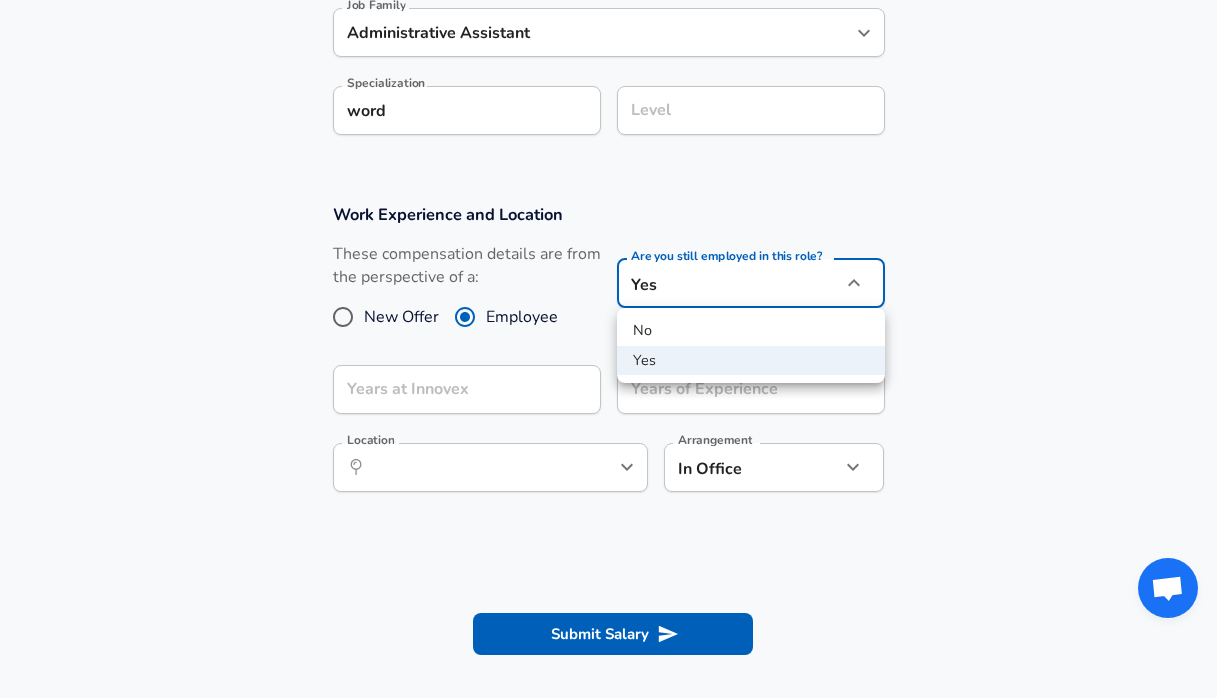 click on "Restart Add Your Salary Upload your offer letter   to verify your submission Enhance Privacy and Anonymity No Automatically hides specific fields until there are enough submissions to safely display the full details.   More Details Based on your submission and the data points that we have already collected, we will automatically hide and anonymize specific fields if there aren't enough data points to remain sufficiently anonymous. Company & Title Information   Enter the company you received your offer from Company Innovex Company   Select the title that closest resembles your official title. This should be similar to the title that was present on your offer letter. Title Administrative Assistant Title Job Family Administrative Assistant Job Family Specialization word Specialization Level Level Work Experience and Location These compensation details are from the perspective of a: New Offer Employee Are you still employed in this role? Yes yes Are you still employed in this role? Years at Innovex Location ​" at bounding box center [608, -276] 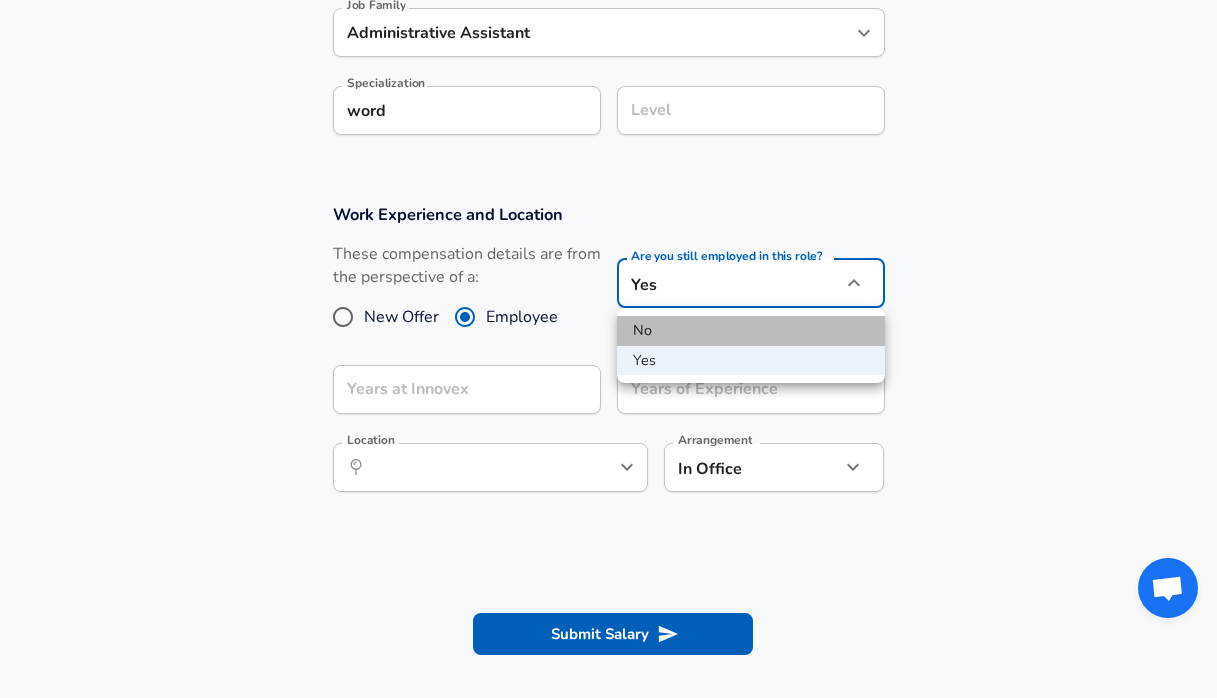 click on "No" at bounding box center [751, 331] 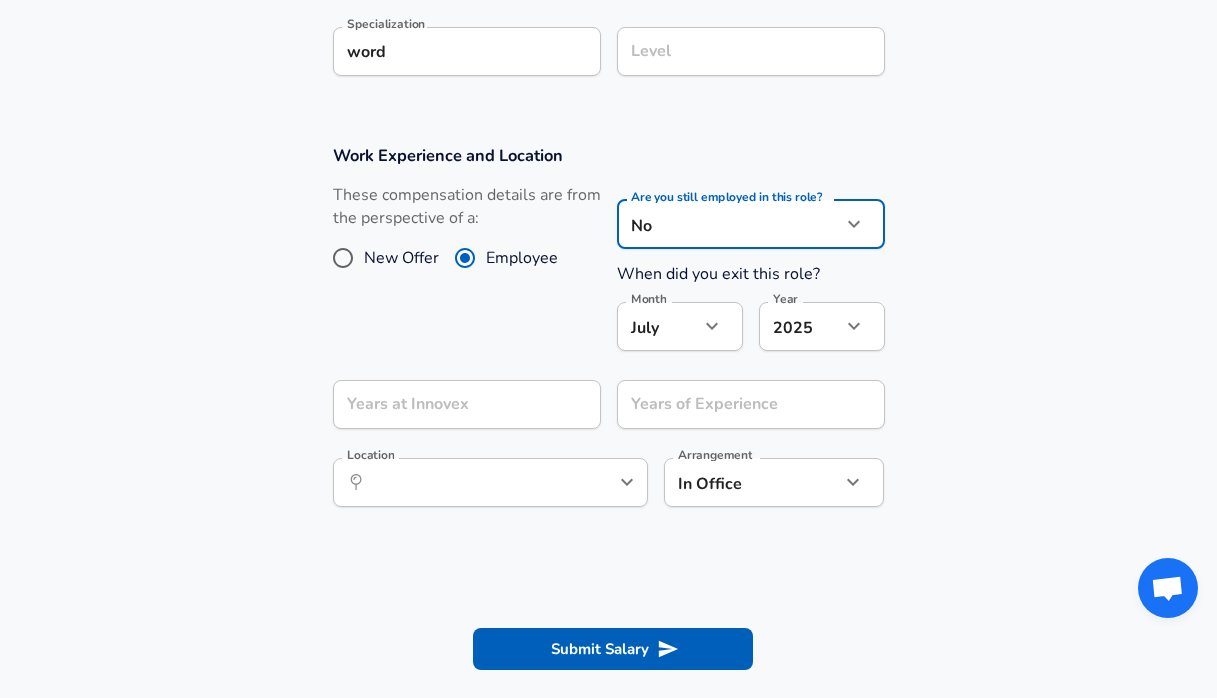 scroll, scrollTop: 703, scrollLeft: 0, axis: vertical 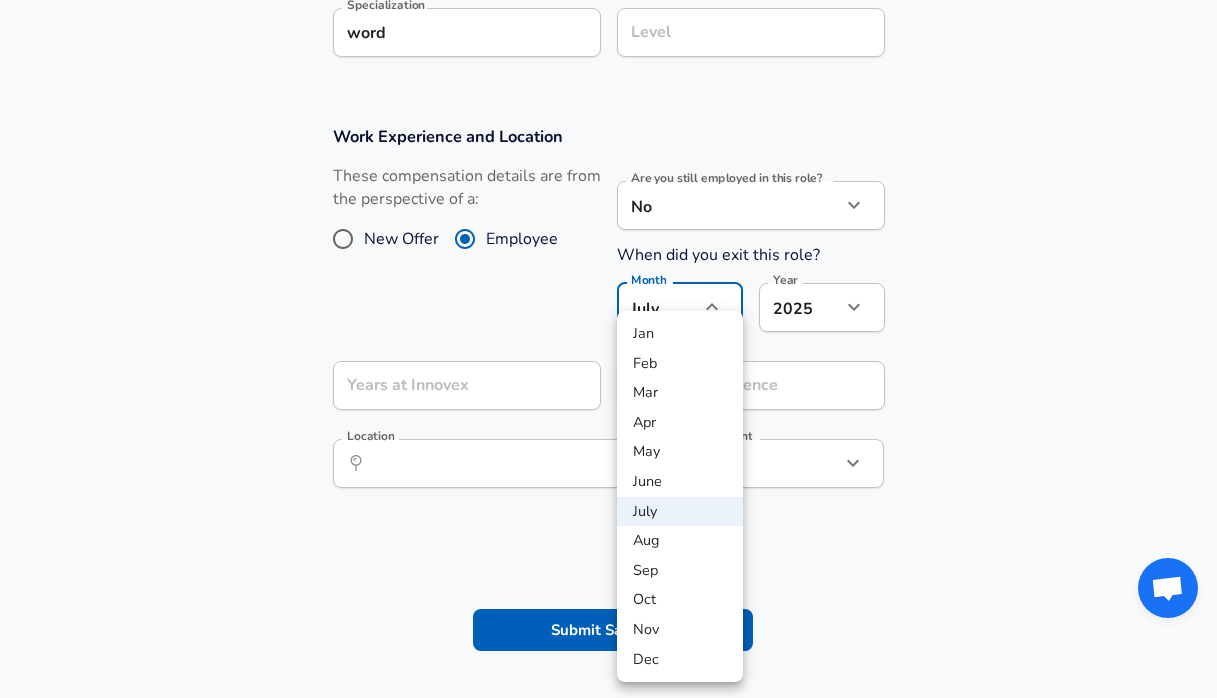 click on "Restart Add Your Salary Upload your offer letter   to verify your submission Enhance Privacy and Anonymity No Automatically hides specific fields until there are enough submissions to safely display the full details.   More Details Based on your submission and the data points that we have already collected, we will automatically hide and anonymize specific fields if there aren't enough data points to remain sufficiently anonymous. Company & Title Information   Enter the company you received your offer from Company Innovex Company   Select the title that closest resembles your official title. This should be similar to the title that was present on your offer letter. Title Administrative Assistant Title Job Family Administrative Assistant Job Family Specialization word Specialization Level Level Work Experience and Location These compensation details are from the perspective of a: New Offer Employee Are you still employed in this role? No no Are you still employed in this role? When did you exit this role? July" at bounding box center [608, -354] 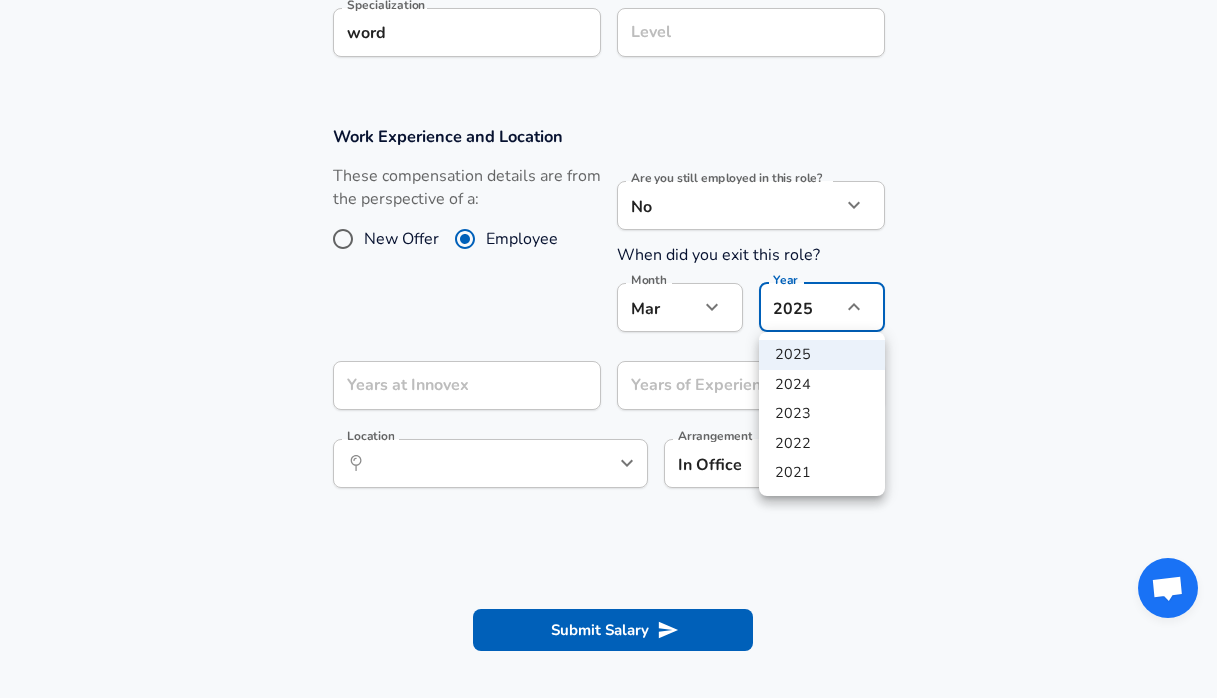 click on "Restart Add Your Salary Upload your offer letter   to verify your submission Enhance Privacy and Anonymity No Automatically hides specific fields until there are enough submissions to safely display the full details.   More Details Based on your submission and the data points that we have already collected, we will automatically hide and anonymize specific fields if there aren't enough data points to remain sufficiently anonymous. Company & Title Information   Enter the company you received your offer from Company Innovex Company   Select the title that closest resembles your official title. This should be similar to the title that was present on your offer letter. Title Administrative Assistant Title Job Family Administrative Assistant Job Family Specialization word Specialization Level Level Work Experience and Location These compensation details are from the perspective of a: New Offer Employee Are you still employed in this role? No no Are you still employed in this role? When did you exit this role? Mar" at bounding box center [608, -354] 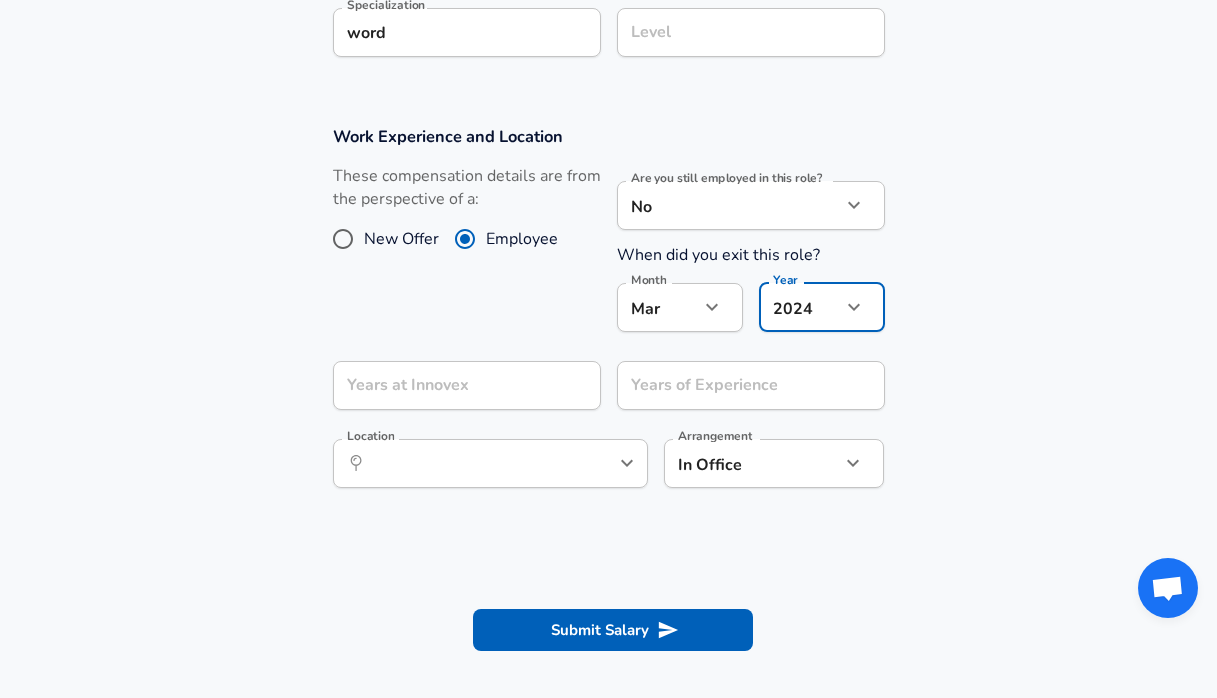 scroll, scrollTop: 789, scrollLeft: 0, axis: vertical 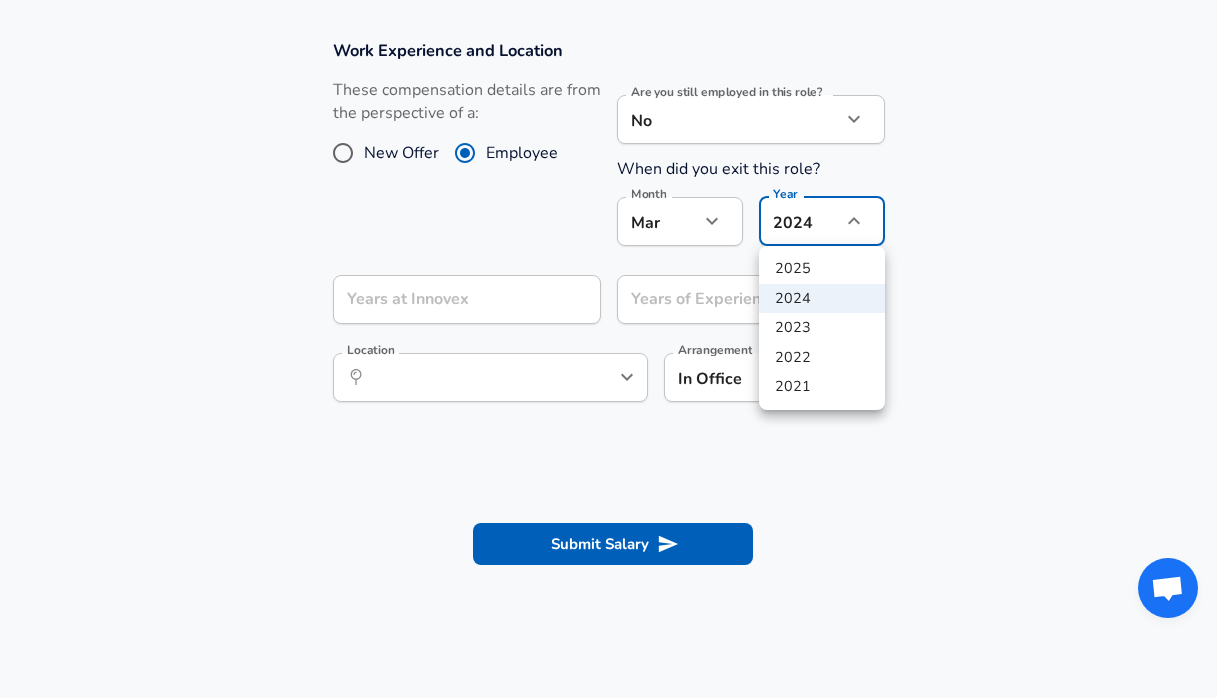 click on "Restart Add Your Salary Upload your offer letter   to verify your submission Enhance Privacy and Anonymity No Automatically hides specific fields until there are enough submissions to safely display the full details.   More Details Based on your submission and the data points that we have already collected, we will automatically hide and anonymize specific fields if there aren't enough data points to remain sufficiently anonymous. Company & Title Information   Enter the company you received your offer from Company Innovex Company   Select the title that closest resembles your official title. This should be similar to the title that was present on your offer letter. Title Administrative Assistant Title Job Family Administrative Assistant Job Family Specialization word Specialization Level Level Work Experience and Location These compensation details are from the perspective of a: New Offer Employee Are you still employed in this role? No no Are you still employed in this role? When did you exit this role? Mar" at bounding box center (608, -440) 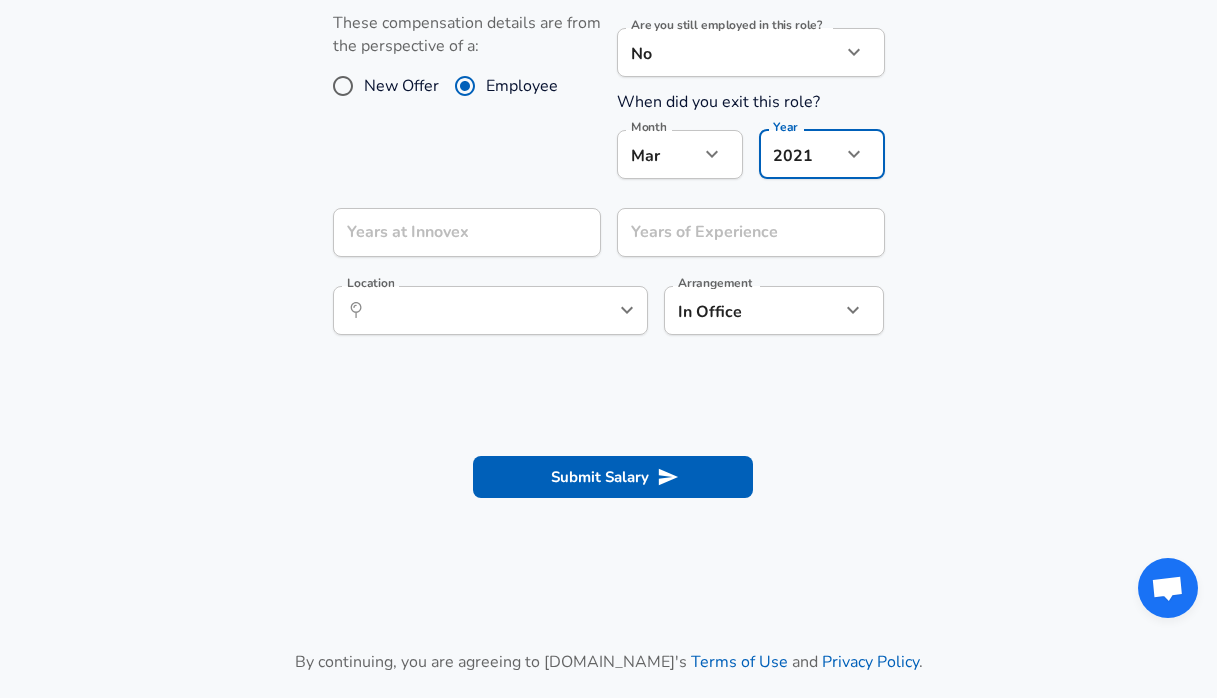 scroll, scrollTop: 879, scrollLeft: 0, axis: vertical 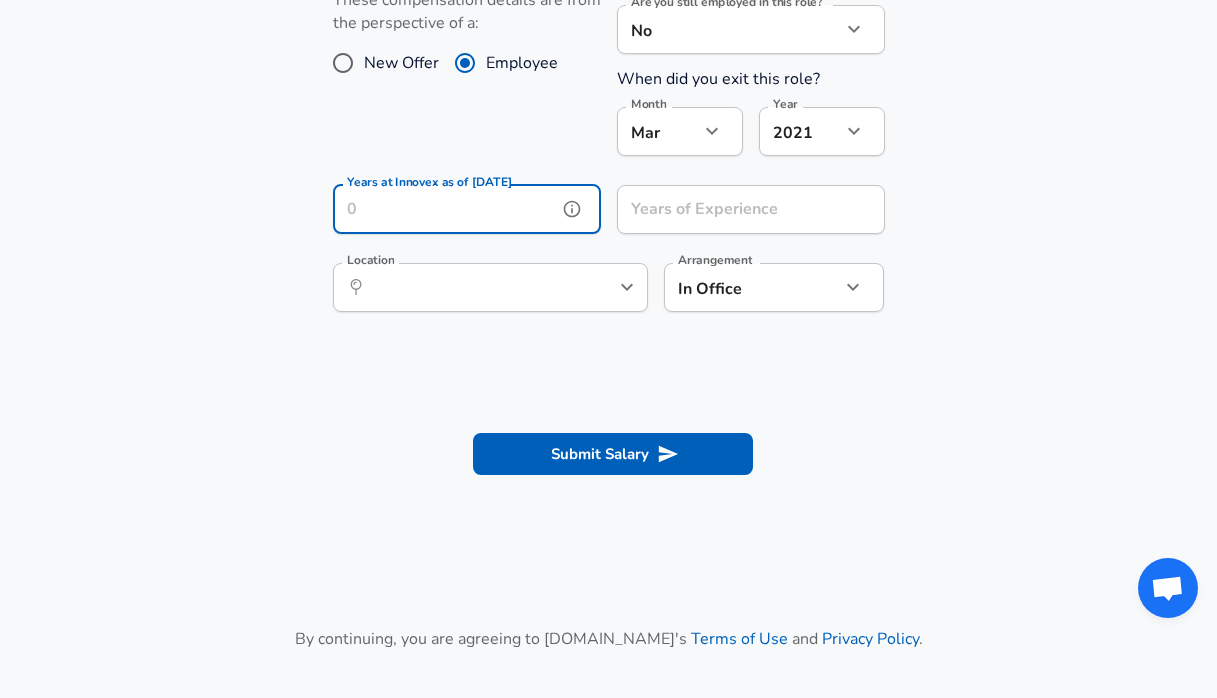 click on "Years at Innovex as of [DATE]" at bounding box center (445, 209) 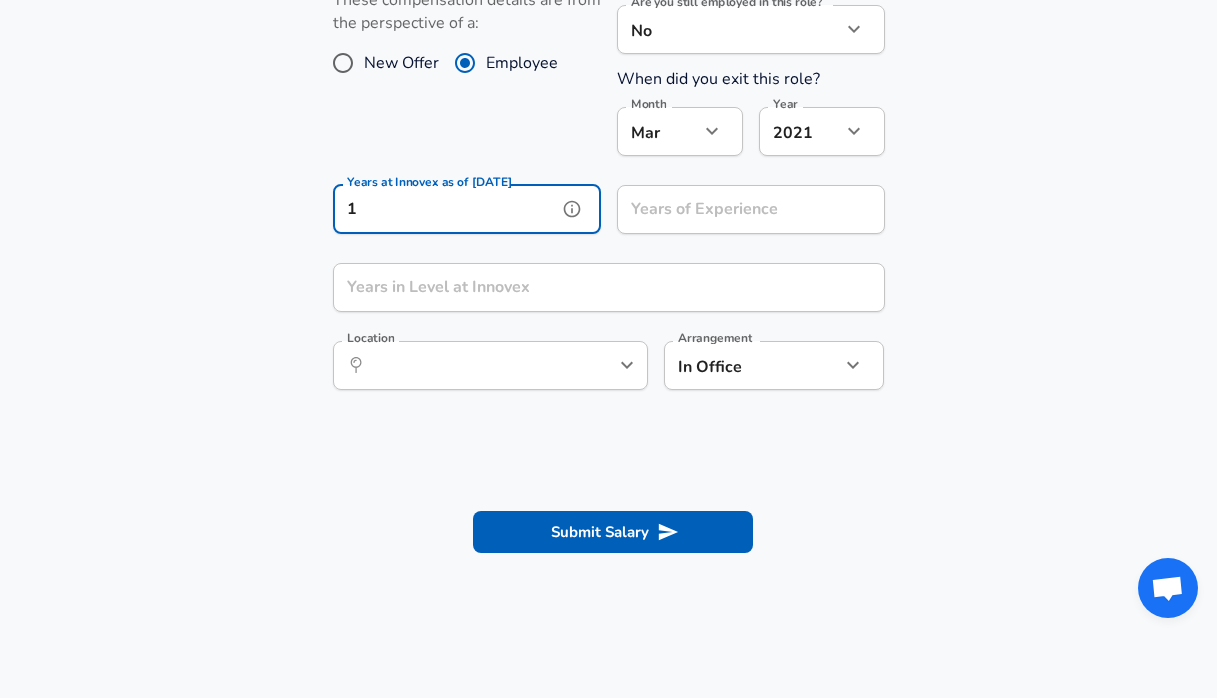 type on "1" 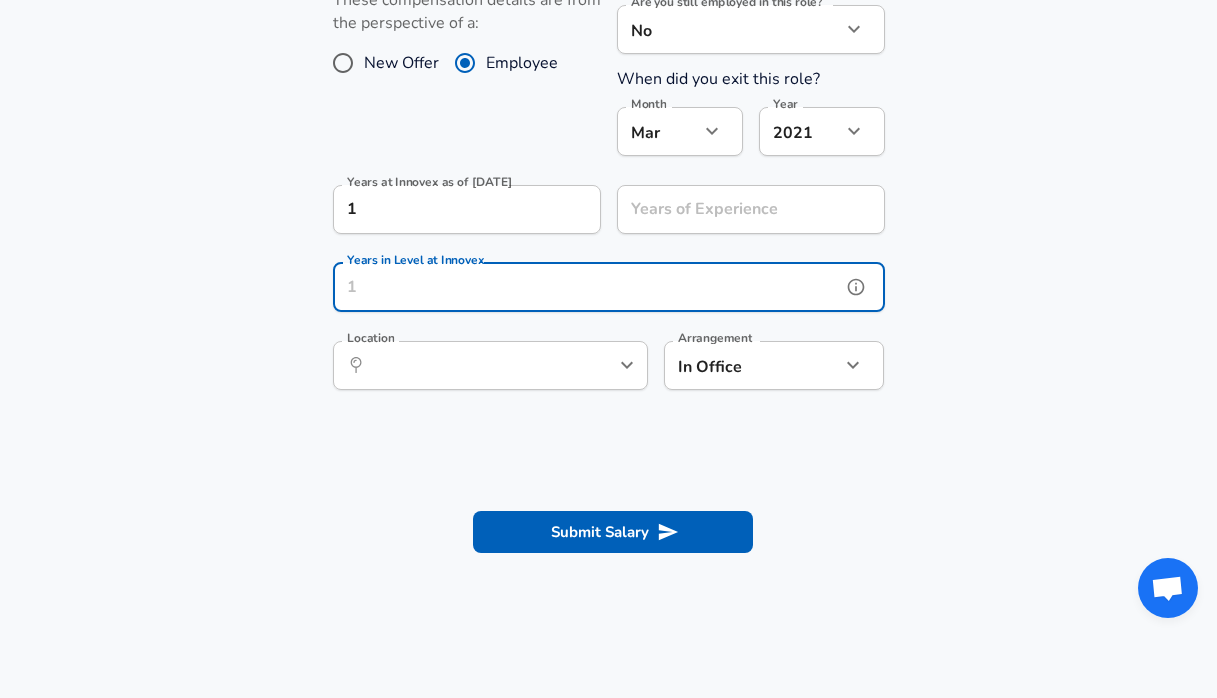 click on "Years in Level at Innovex" at bounding box center [587, 287] 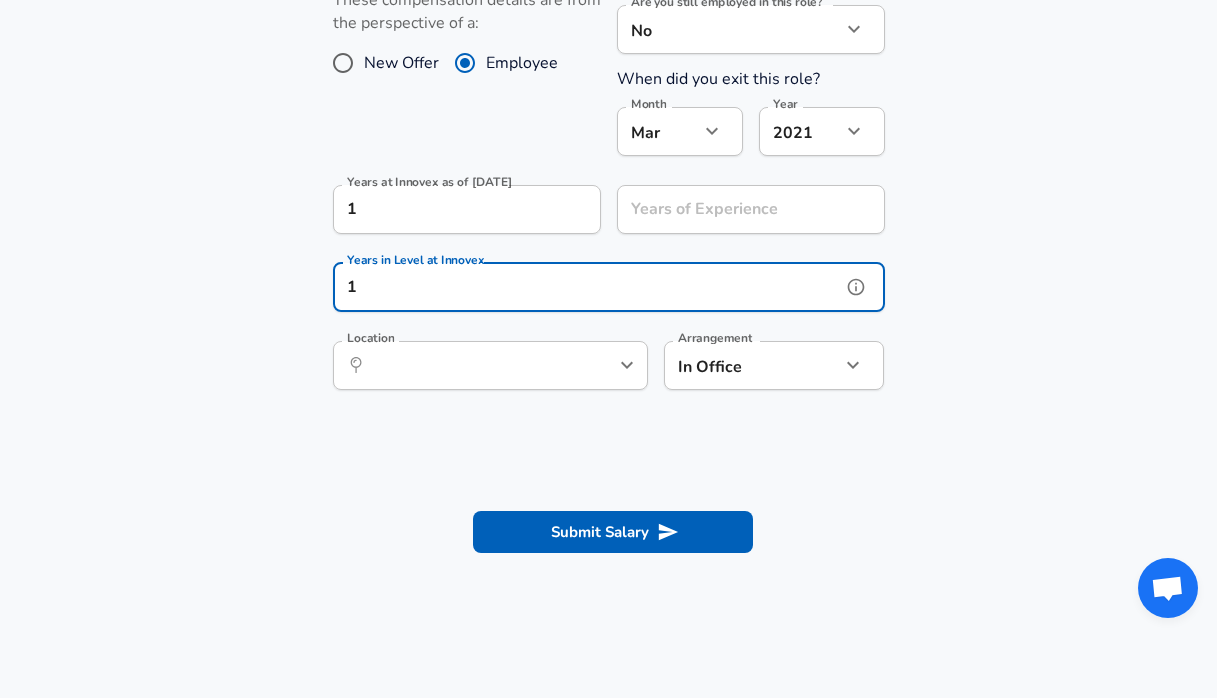 type on "1" 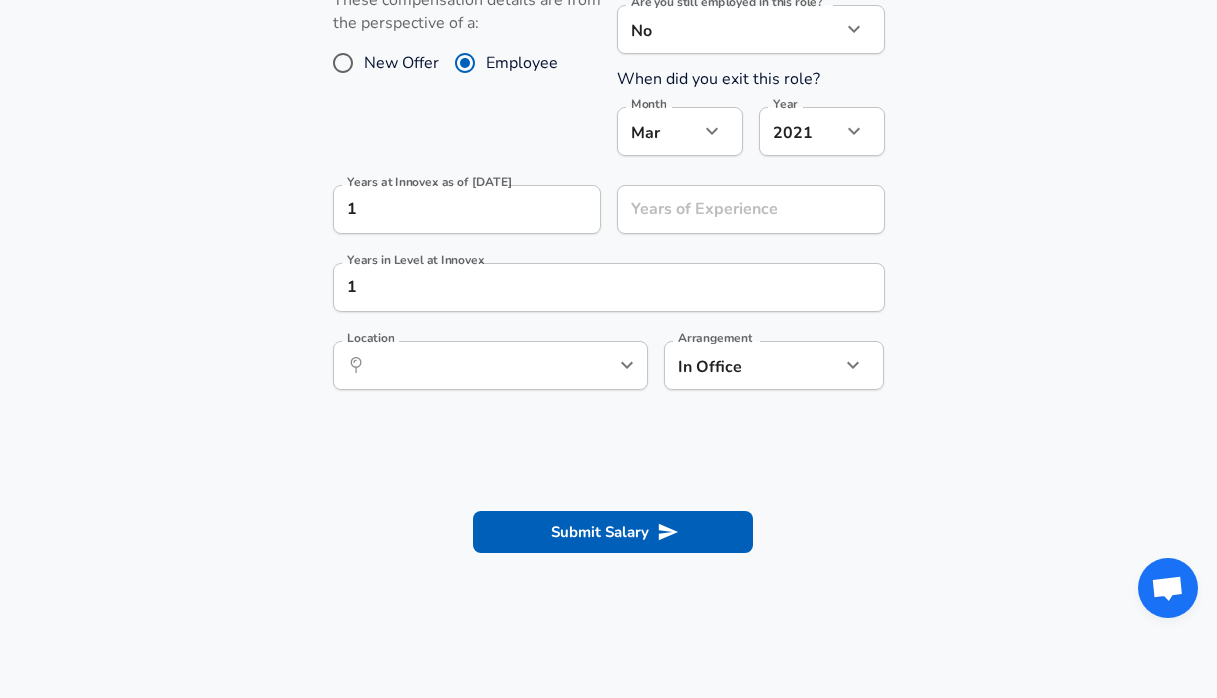 click on "Work Experience and Location These compensation details are from the perspective of a: New Offer Employee Are you still employed in this role? No no Are you still employed in this role? When did you exit this role? Month [DATE] Month Year [DATE] 2021 Year Years at Innovex as of [DATE] 1 Years at Innovex as of [DATE] Years of Experience Years of Experience Years in Level at Innovex 1 Years in Level at Innovex Location ​ Location Arrangement In Office office Arrangement" at bounding box center [608, 180] 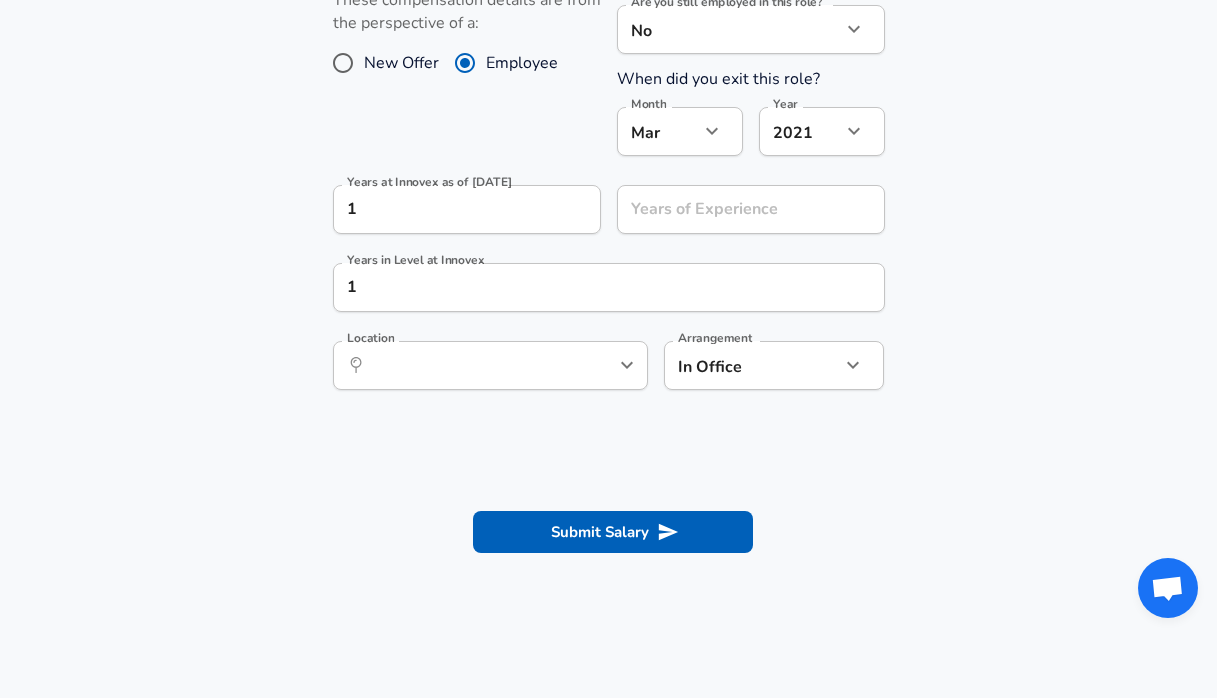 click on "Restart Add Your Salary Upload your offer letter   to verify your submission Enhance Privacy and Anonymity No Automatically hides specific fields until there are enough submissions to safely display the full details.   More Details Based on your submission and the data points that we have already collected, we will automatically hide and anonymize specific fields if there aren't enough data points to remain sufficiently anonymous. Company & Title Information   Enter the company you received your offer from Company Innovex Company   Select the title that closest resembles your official title. This should be similar to the title that was present on your offer letter. Title Administrative Assistant Title Job Family Administrative Assistant Job Family Specialization word Specialization Level Level Work Experience and Location These compensation details are from the perspective of a: New Offer Employee Are you still employed in this role? No no Are you still employed in this role? When did you exit this role? Mar" at bounding box center (608, -530) 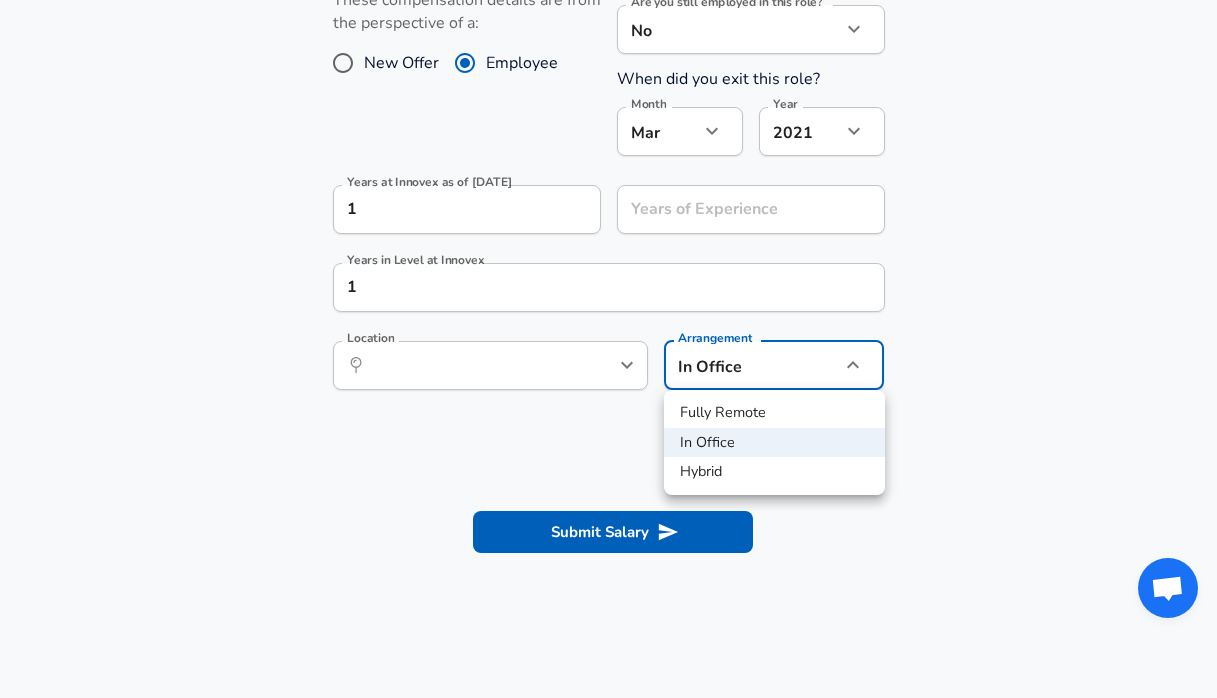 click on "Fully Remote" at bounding box center [774, 413] 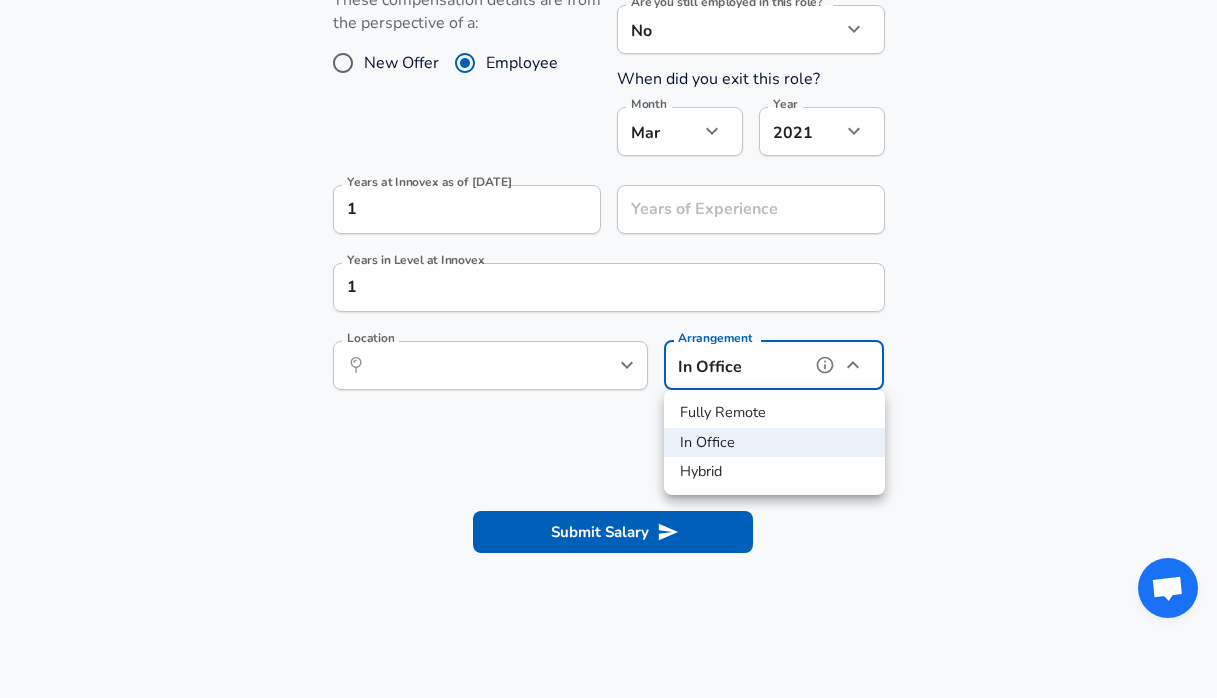 type on "remote" 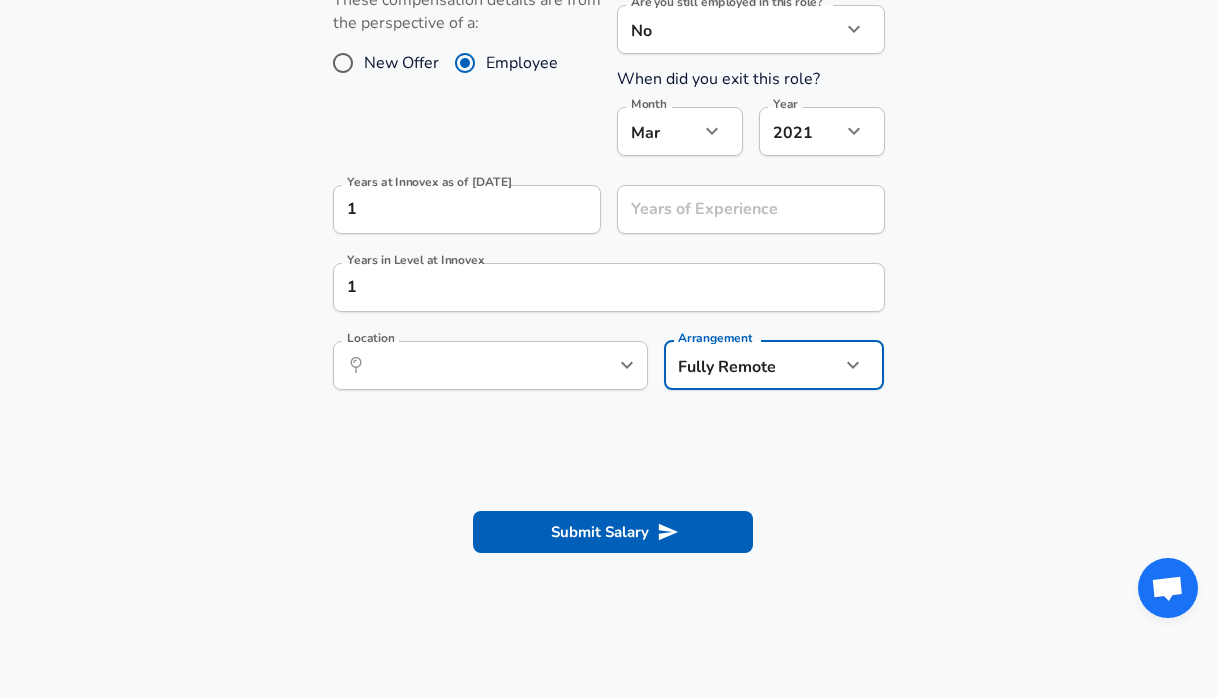 click on "Submit Salary" at bounding box center (613, 532) 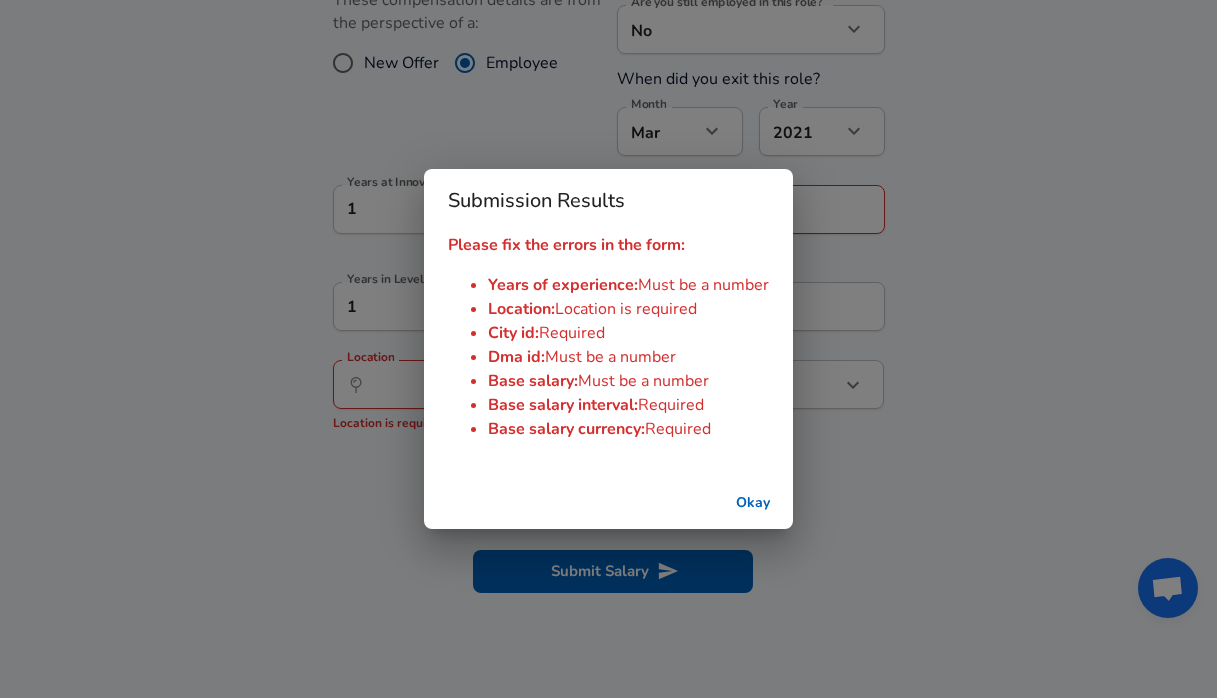 click on "Okay" at bounding box center [753, 503] 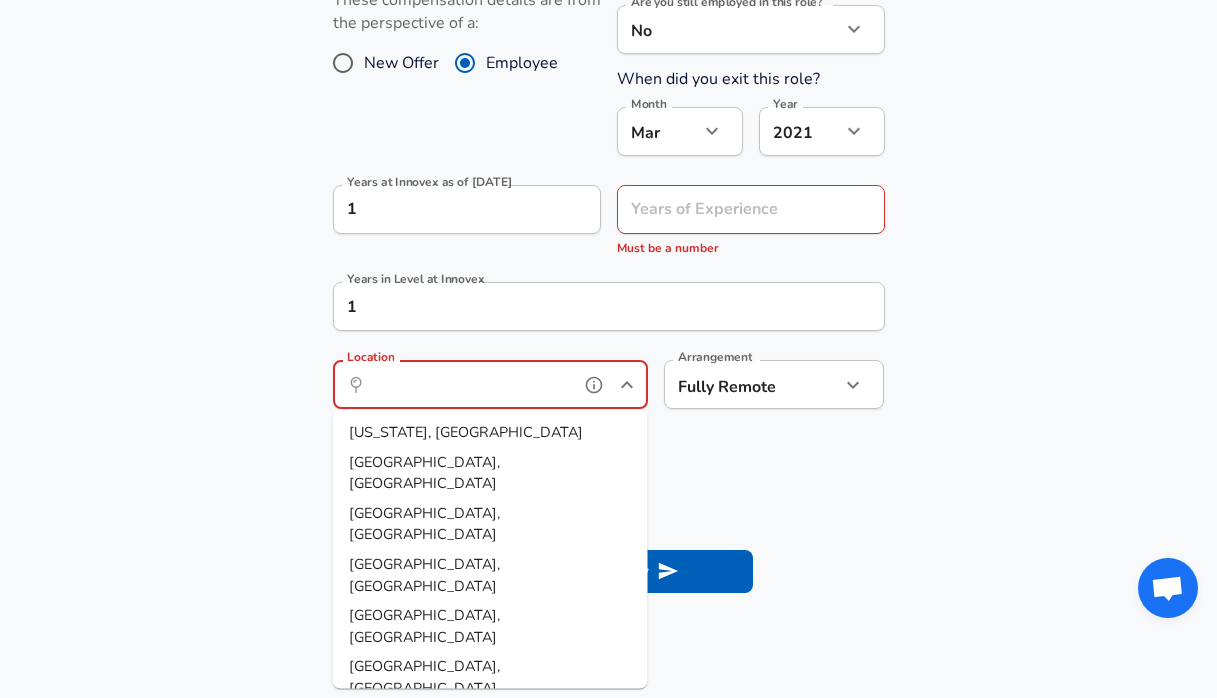 click on "Location" at bounding box center (468, 384) 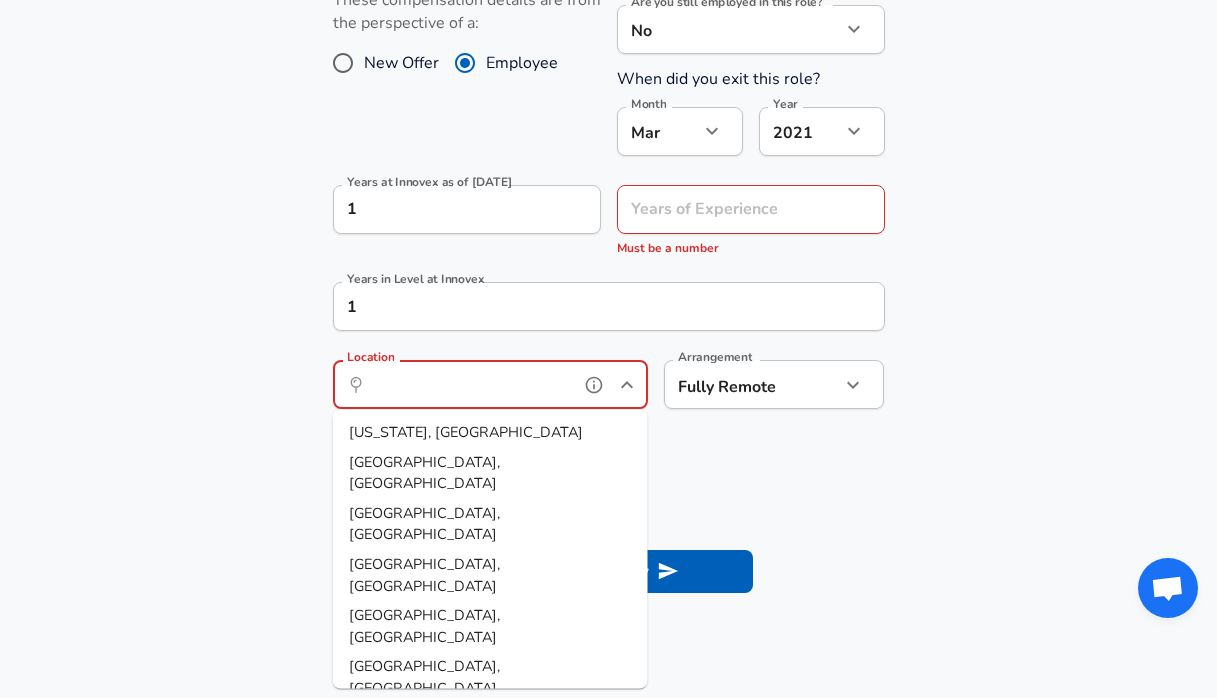 click on "[GEOGRAPHIC_DATA], [GEOGRAPHIC_DATA]" at bounding box center (490, 523) 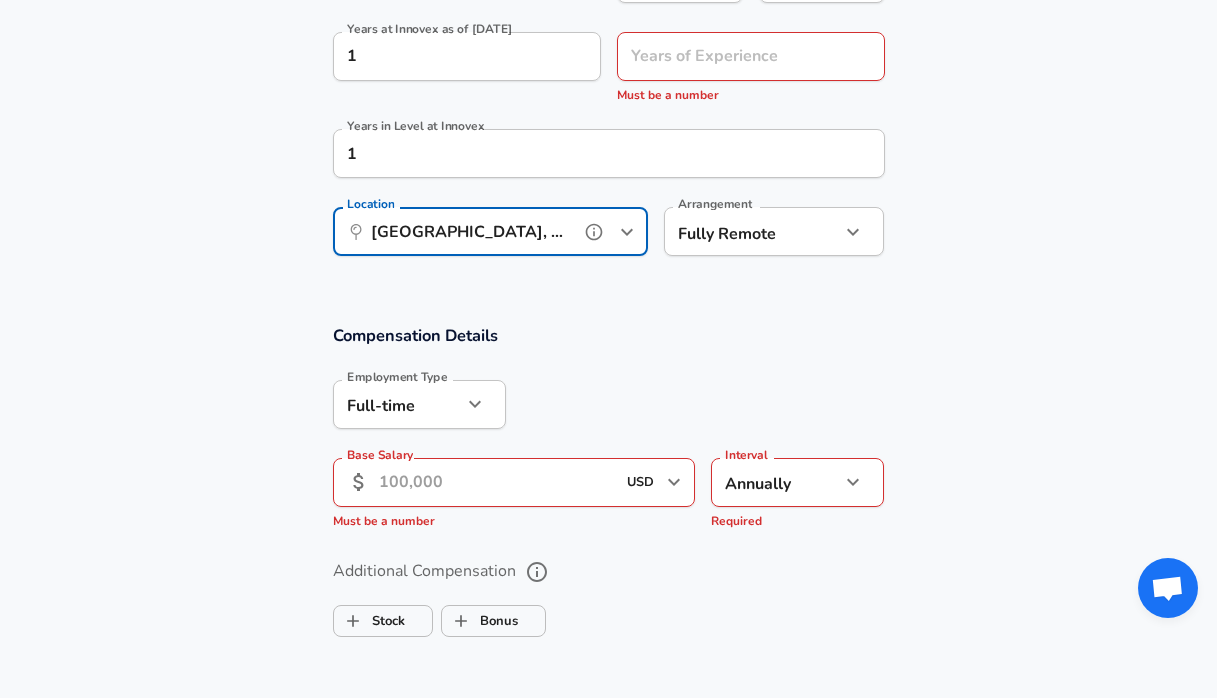 scroll, scrollTop: 1132, scrollLeft: 0, axis: vertical 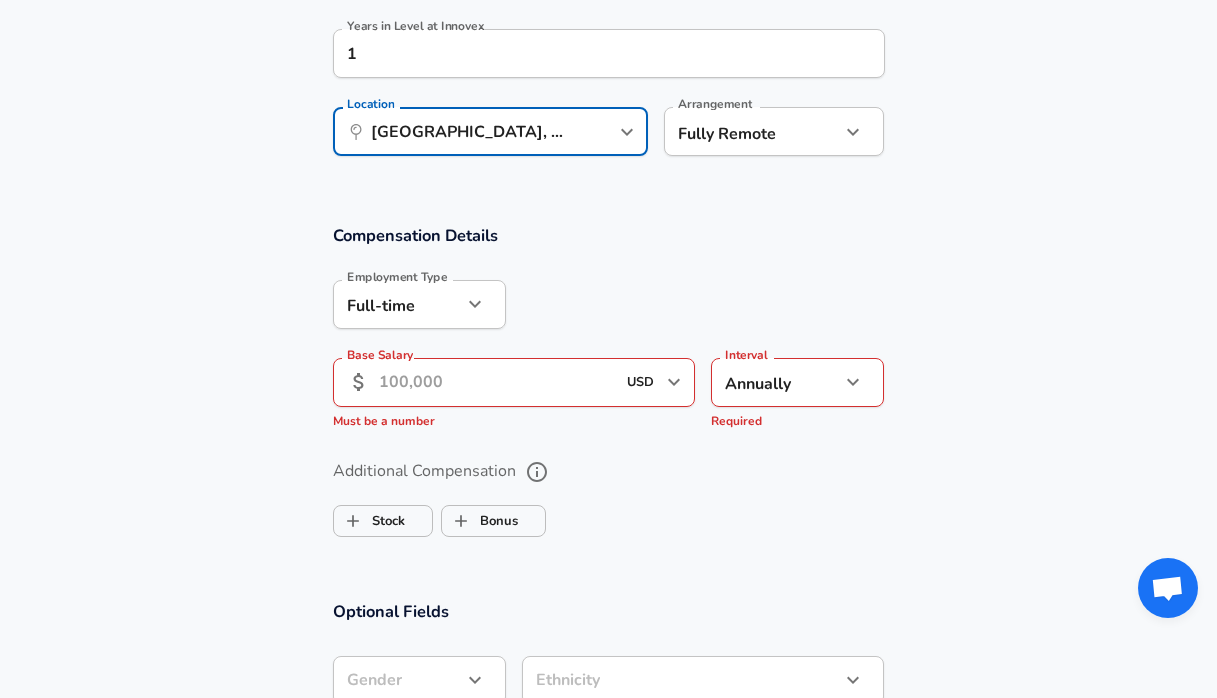 click on "Restart Add Your Salary Upload your offer letter   to verify your submission Enhance Privacy and Anonymity No Automatically hides specific fields until there are enough submissions to safely display the full details.   More Details Based on your submission and the data points that we have already collected, we will automatically hide and anonymize specific fields if there aren't enough data points to remain sufficiently anonymous. Company & Title Information   Enter the company you received your offer from Company Innovex Company   Select the title that closest resembles your official title. This should be similar to the title that was present on your offer letter. Title Administrative Assistant Title Job Family Administrative Assistant Job Family Specialization word Specialization Level Level Work Experience and Location These compensation details are from the perspective of a: New Offer Employee Are you still employed in this role? No no Are you still employed in this role? When did you exit this role? Mar" at bounding box center [608, -783] 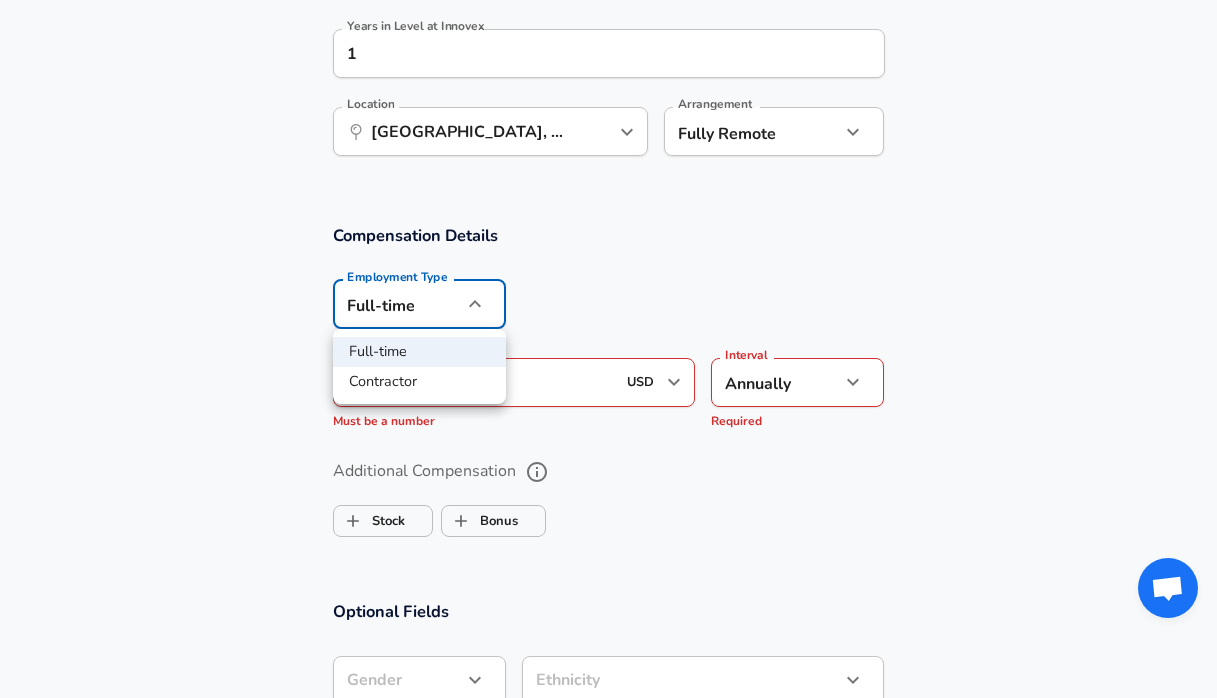 click on "Contractor" at bounding box center (419, 382) 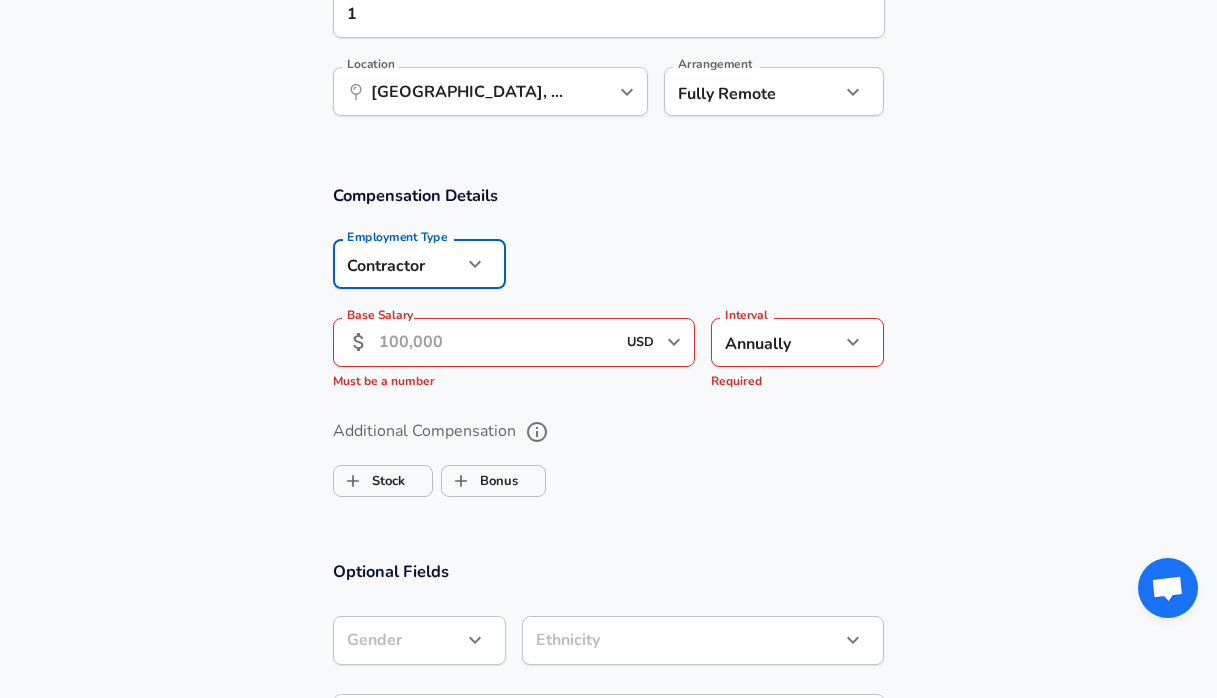 scroll, scrollTop: 1180, scrollLeft: 0, axis: vertical 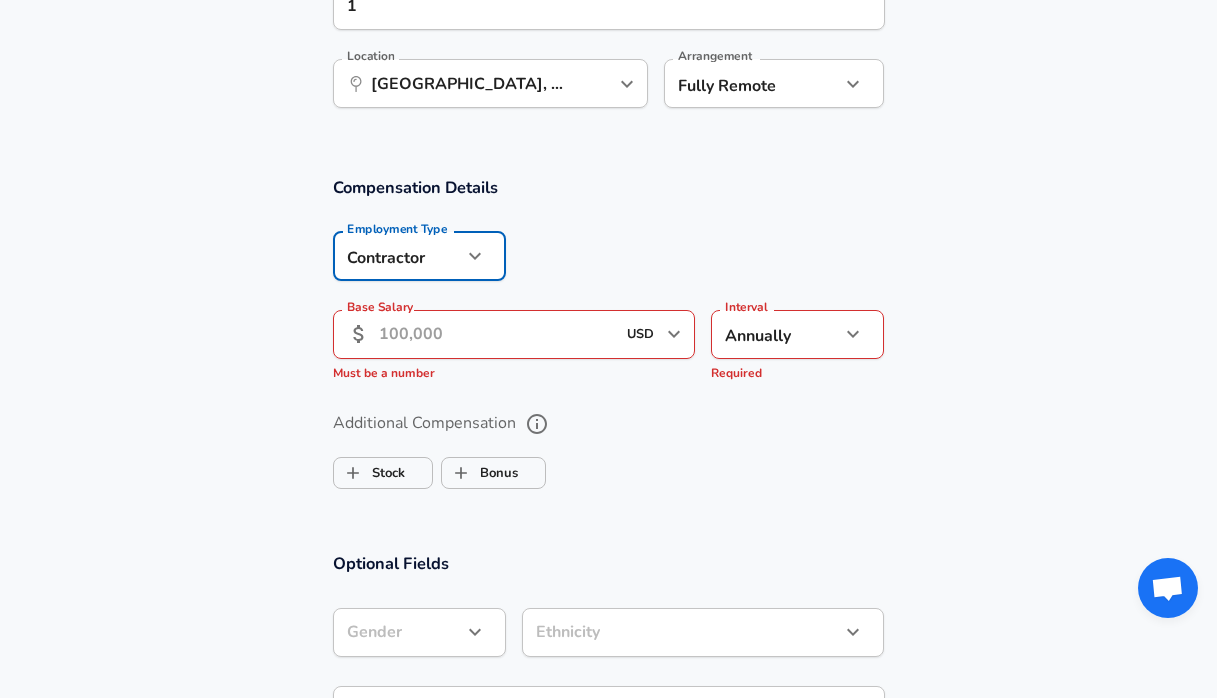 click on "Base Salary" at bounding box center [497, 334] 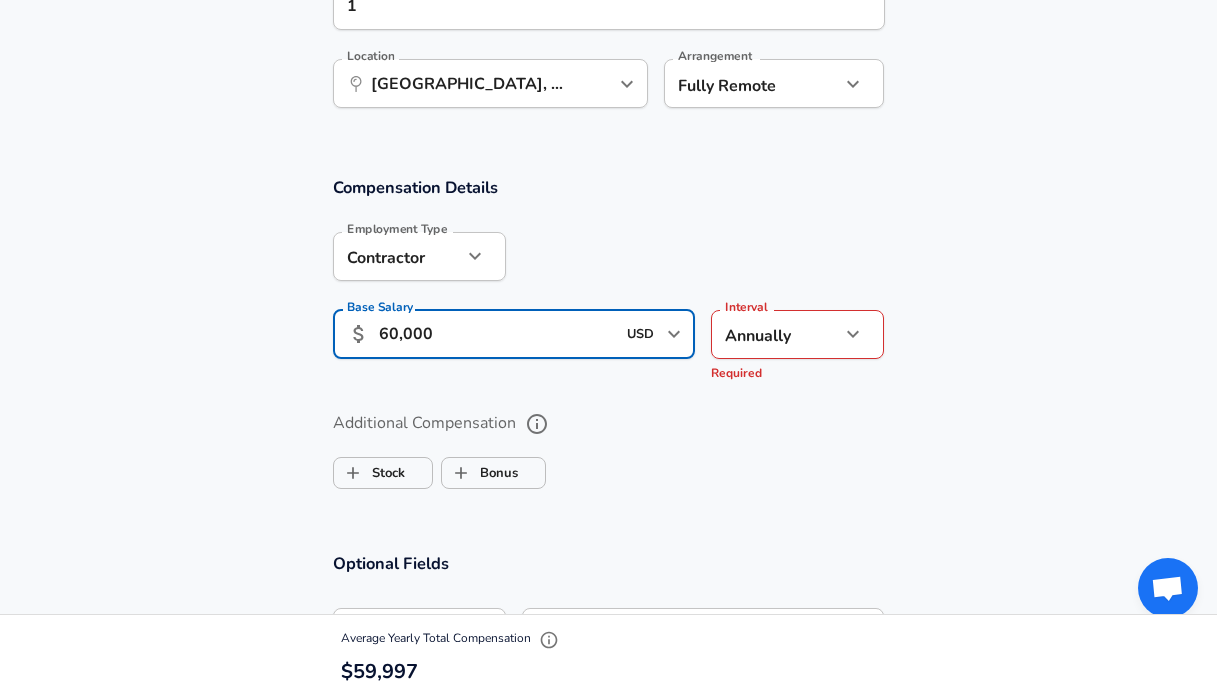 type on "60,000" 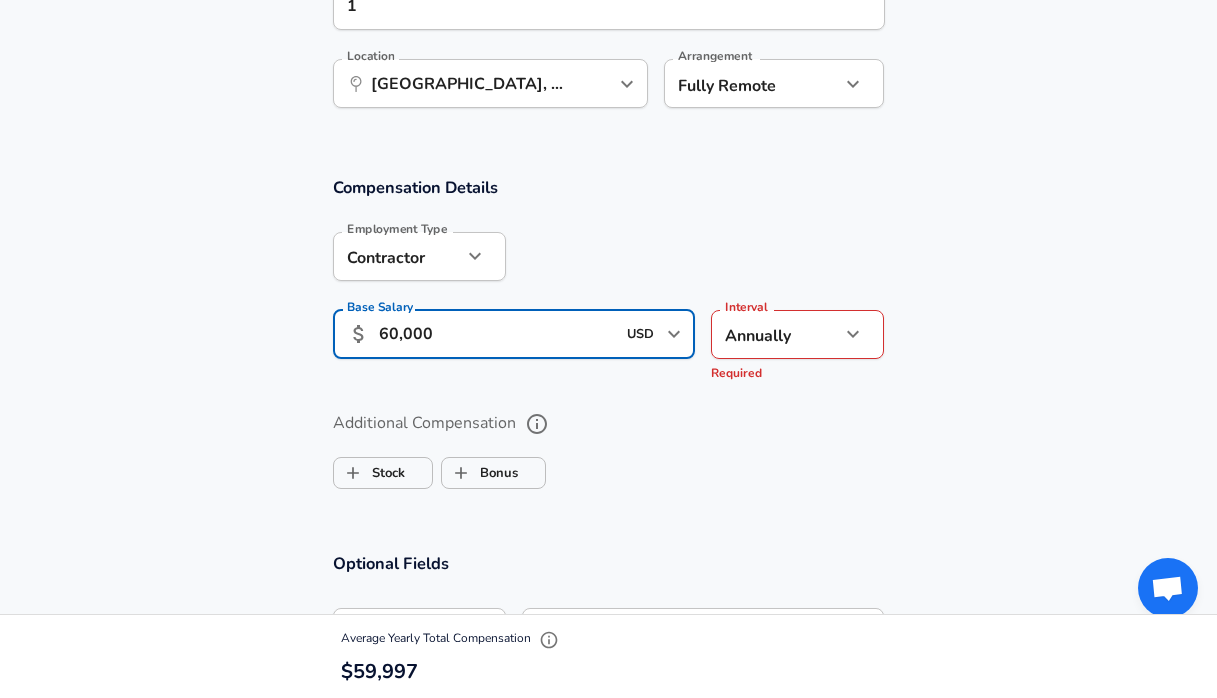 click on "Additional Compensation   Stock Bonus" at bounding box center (609, 444) 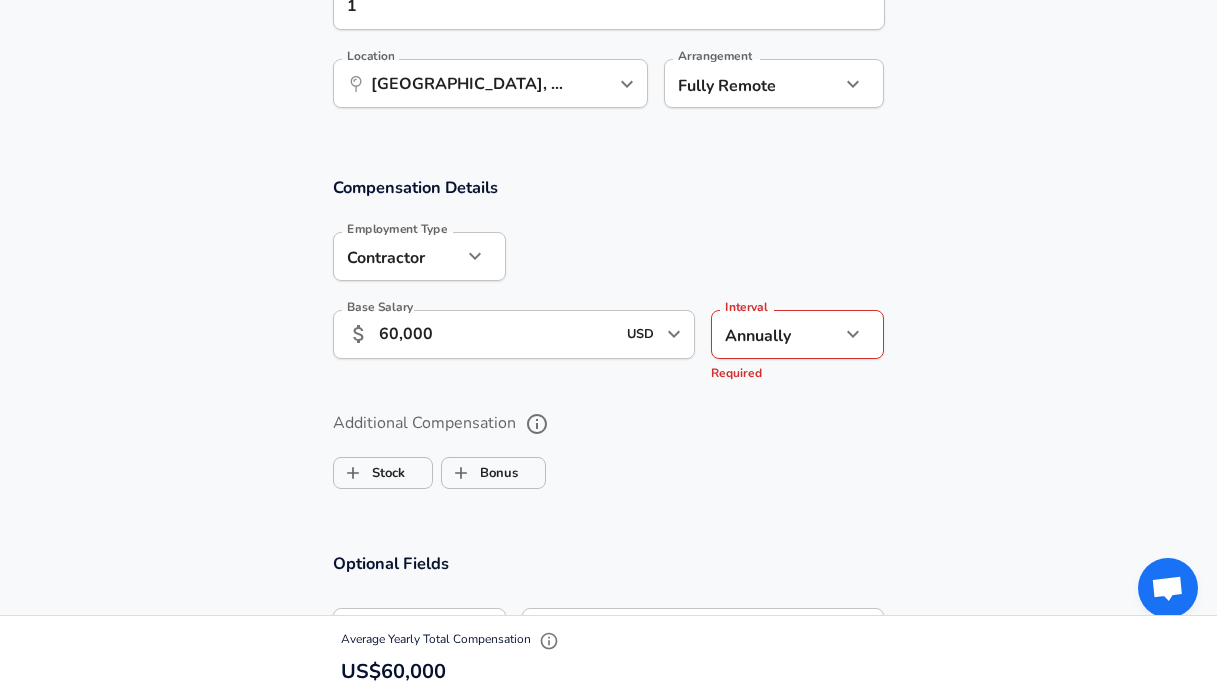 click on "Interval Annually yearly Interval Required" at bounding box center [797, 347] 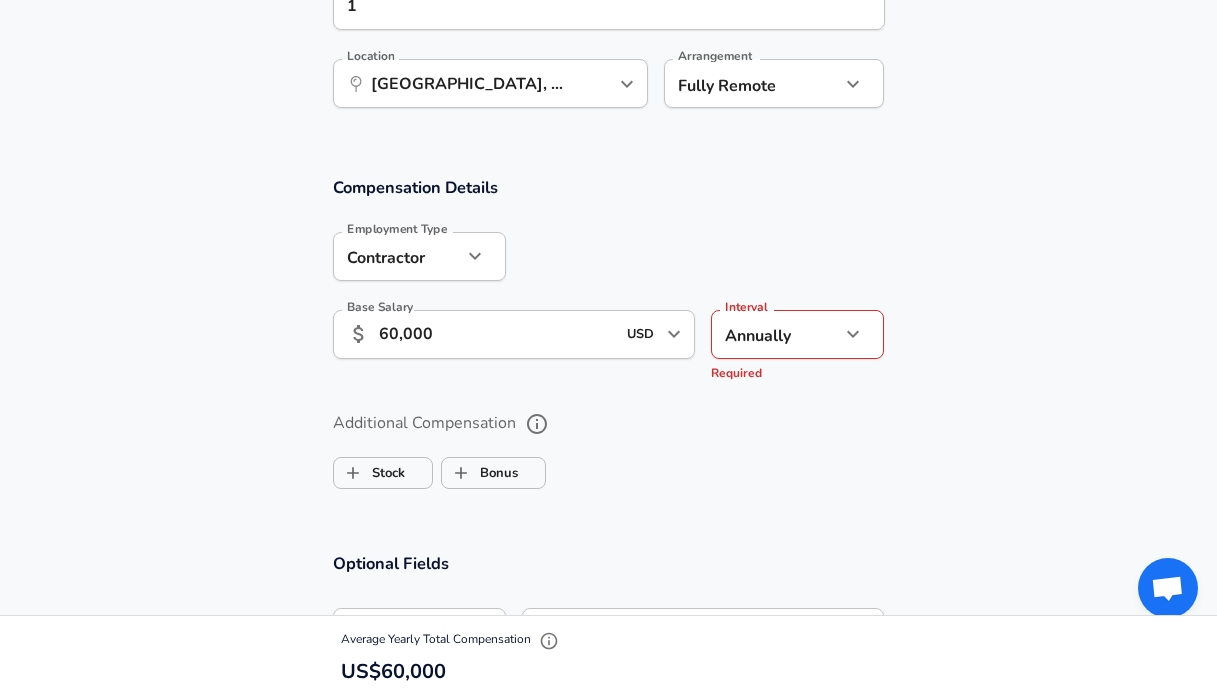 click on "Restart Add Your Salary Upload your offer letter   to verify your submission Enhance Privacy and Anonymity No Automatically hides specific fields until there are enough submissions to safely display the full details.   More Details Based on your submission and the data points that we have already collected, we will automatically hide and anonymize specific fields if there aren't enough data points to remain sufficiently anonymous. Company & Title Information   Enter the company you received your offer from Company Innovex Company   Select the title that closest resembles your official title. This should be similar to the title that was present on your offer letter. Title Administrative Assistant Title Job Family Administrative Assistant Job Family Specialization word Specialization Level Level Work Experience and Location These compensation details are from the perspective of a: New Offer Employee Are you still employed in this role? No no Are you still employed in this role? When did you exit this role? Mar" at bounding box center [608, -831] 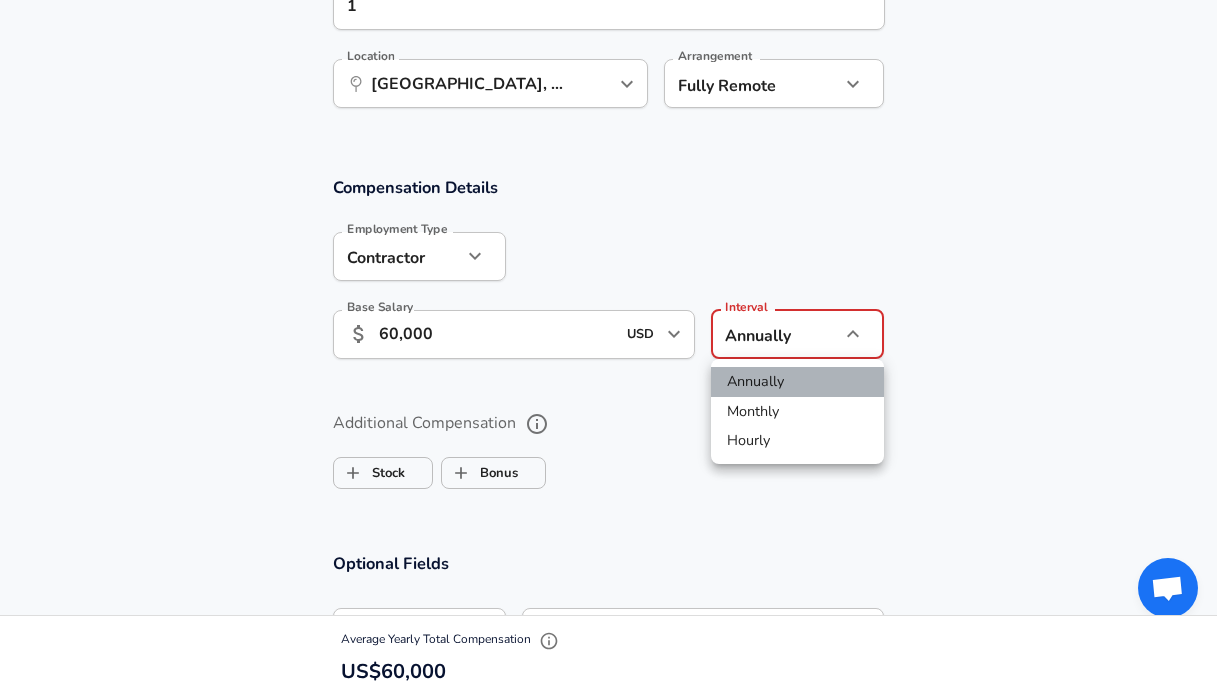 click on "Annually" at bounding box center (797, 382) 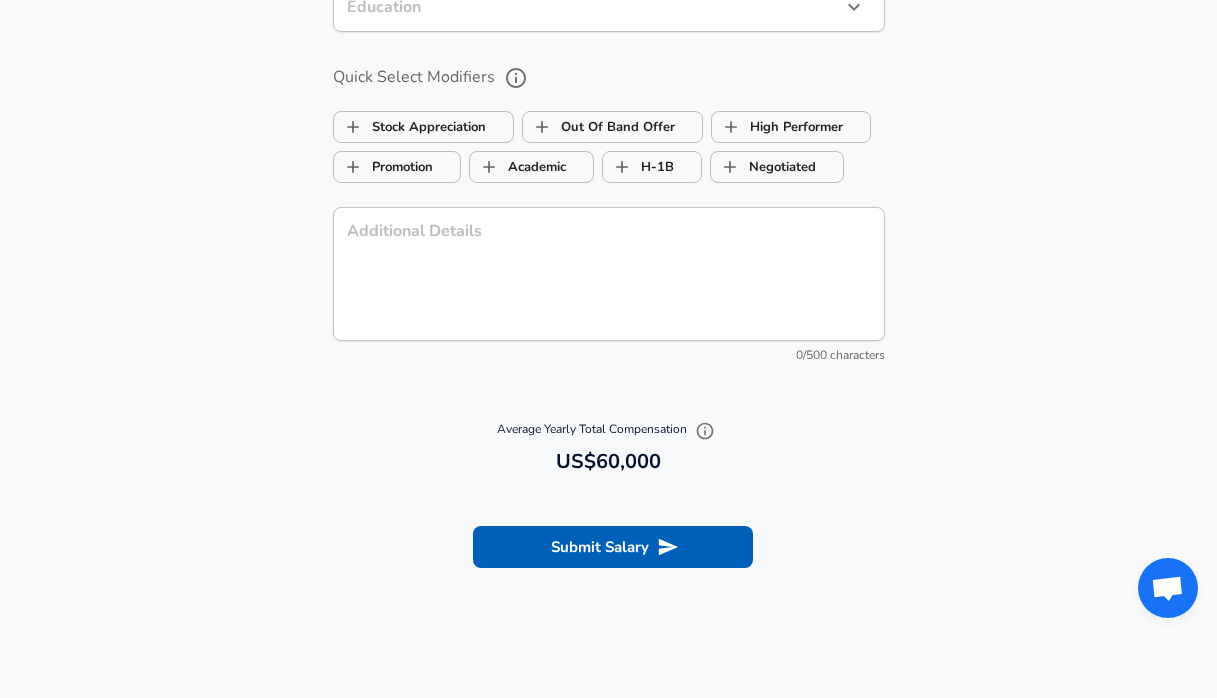 scroll, scrollTop: 1971, scrollLeft: 0, axis: vertical 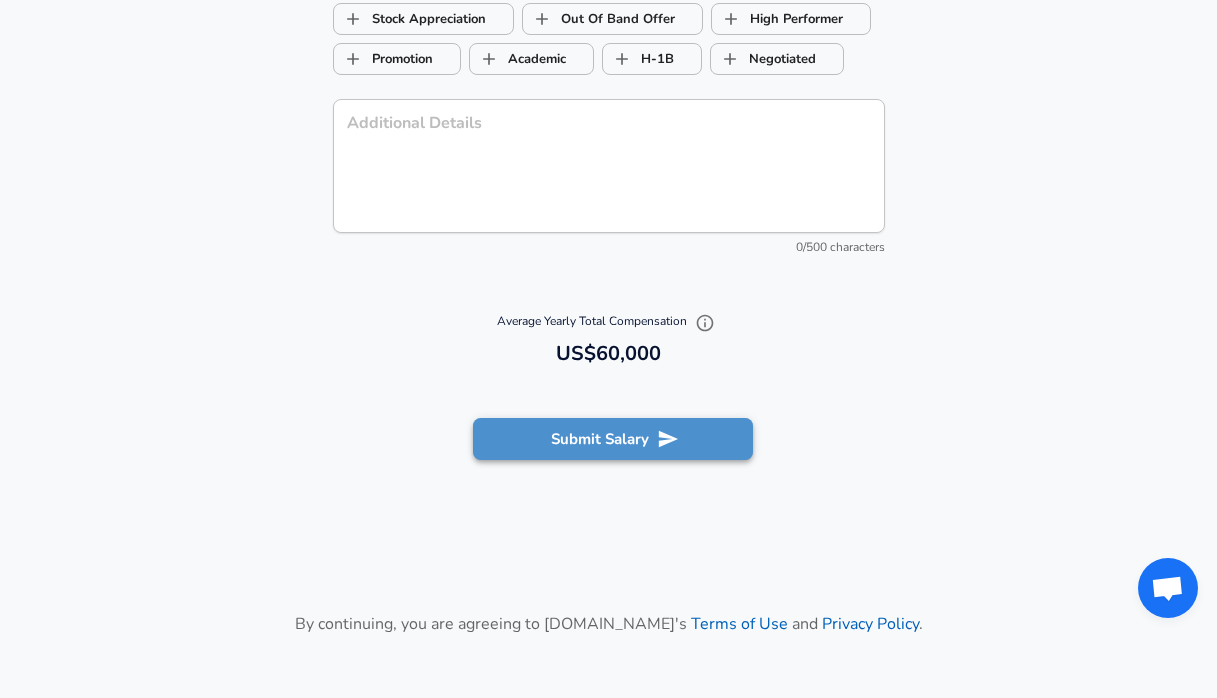 click on "Submit Salary" at bounding box center (613, 439) 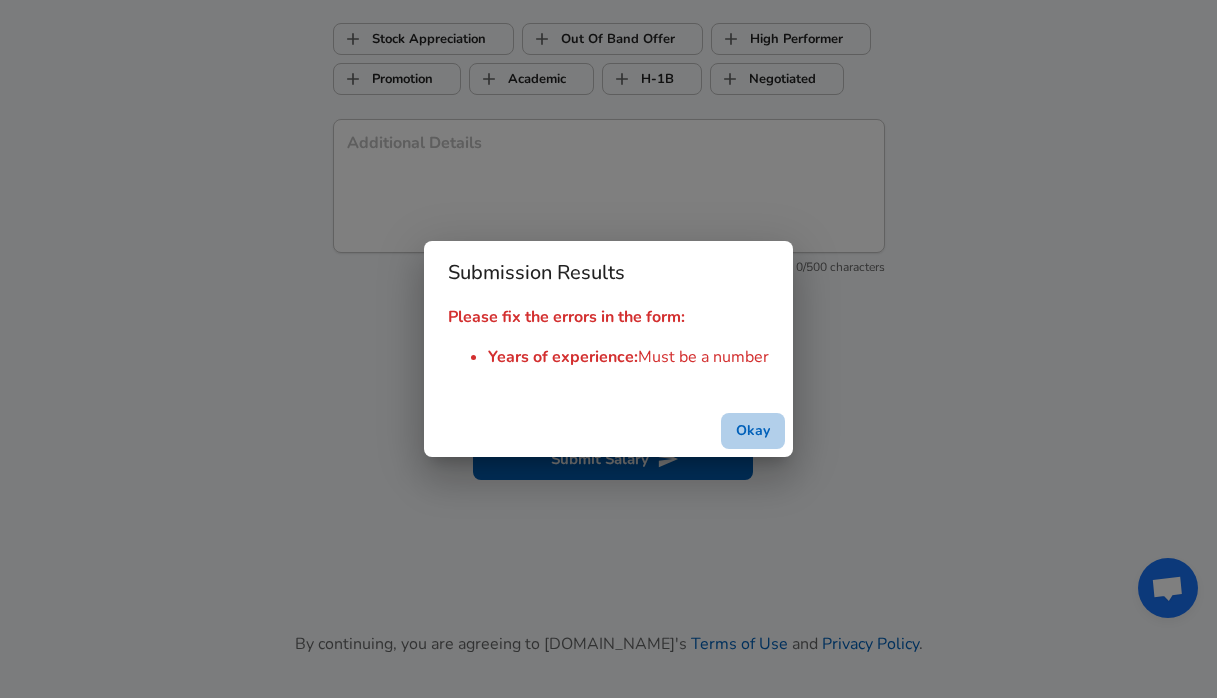 click on "Okay" at bounding box center (753, 431) 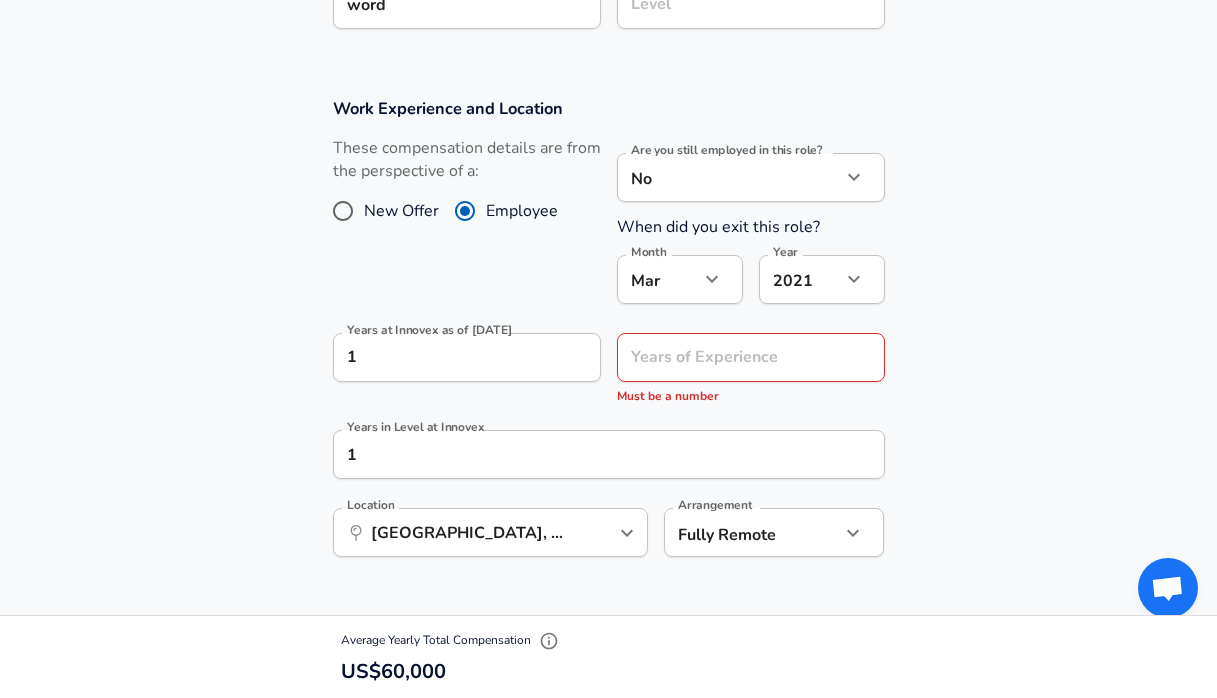 scroll, scrollTop: 736, scrollLeft: 0, axis: vertical 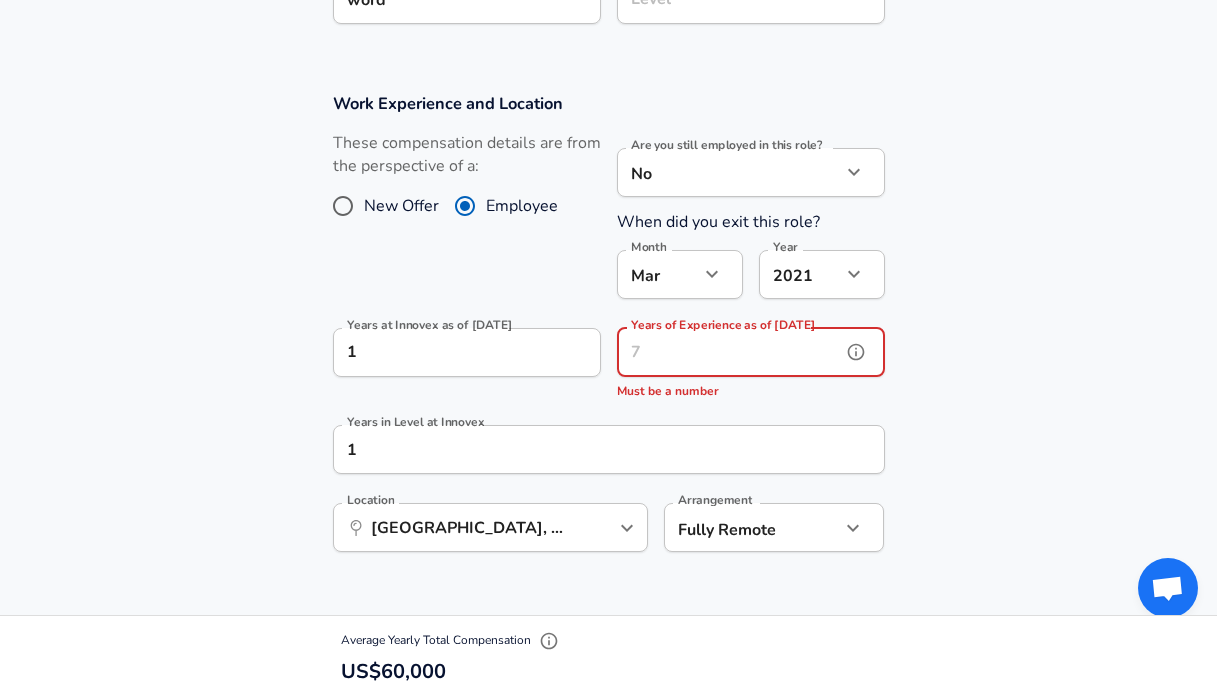 click on "Years of Experience as of [DATE]" at bounding box center (729, 352) 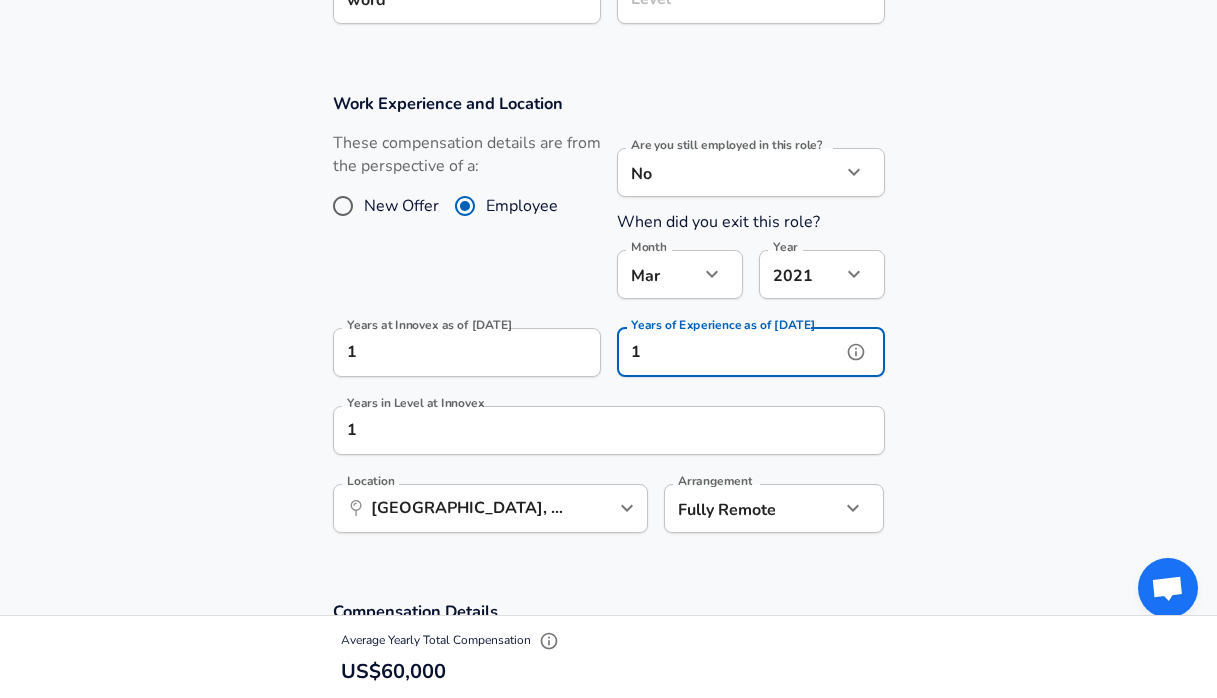 scroll, scrollTop: 0, scrollLeft: 0, axis: both 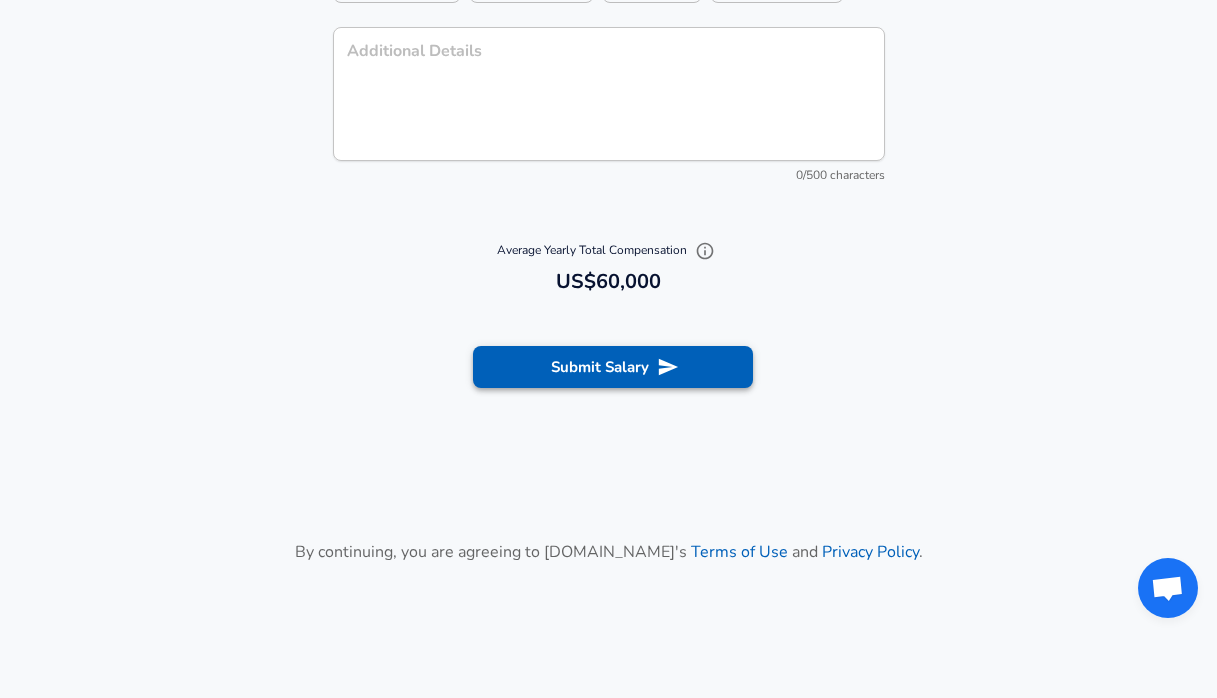 type on "1" 